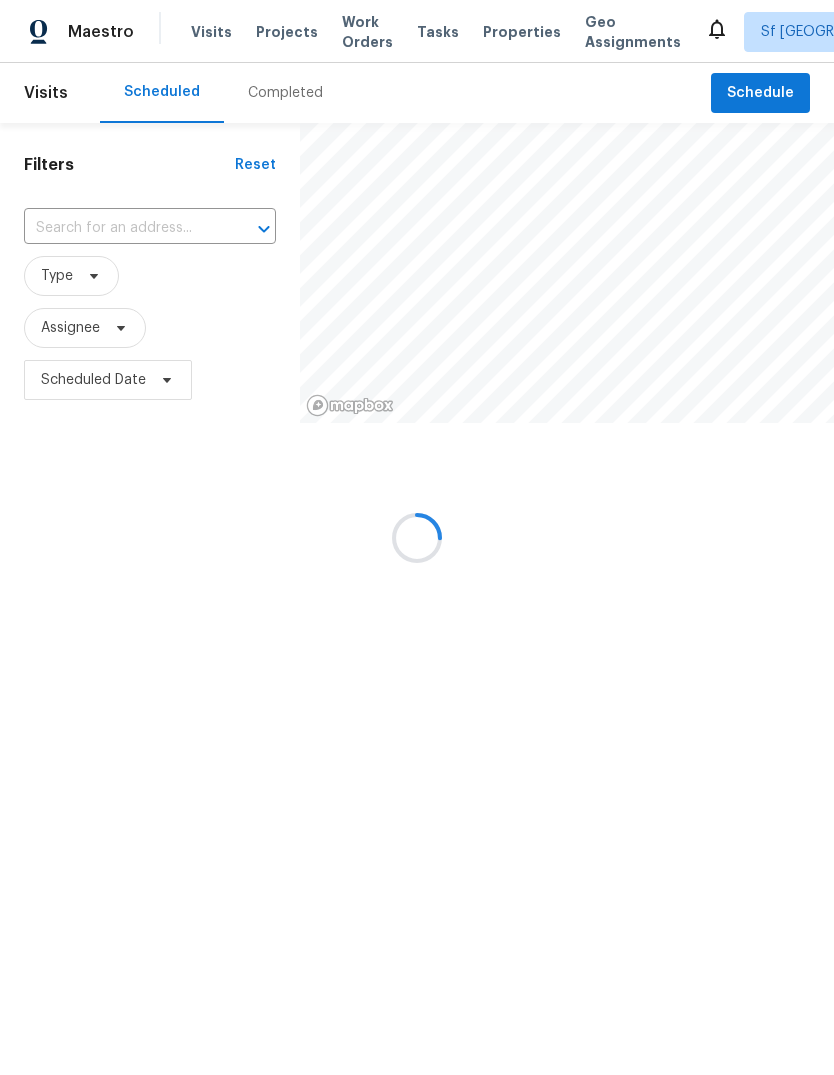 scroll, scrollTop: 0, scrollLeft: 0, axis: both 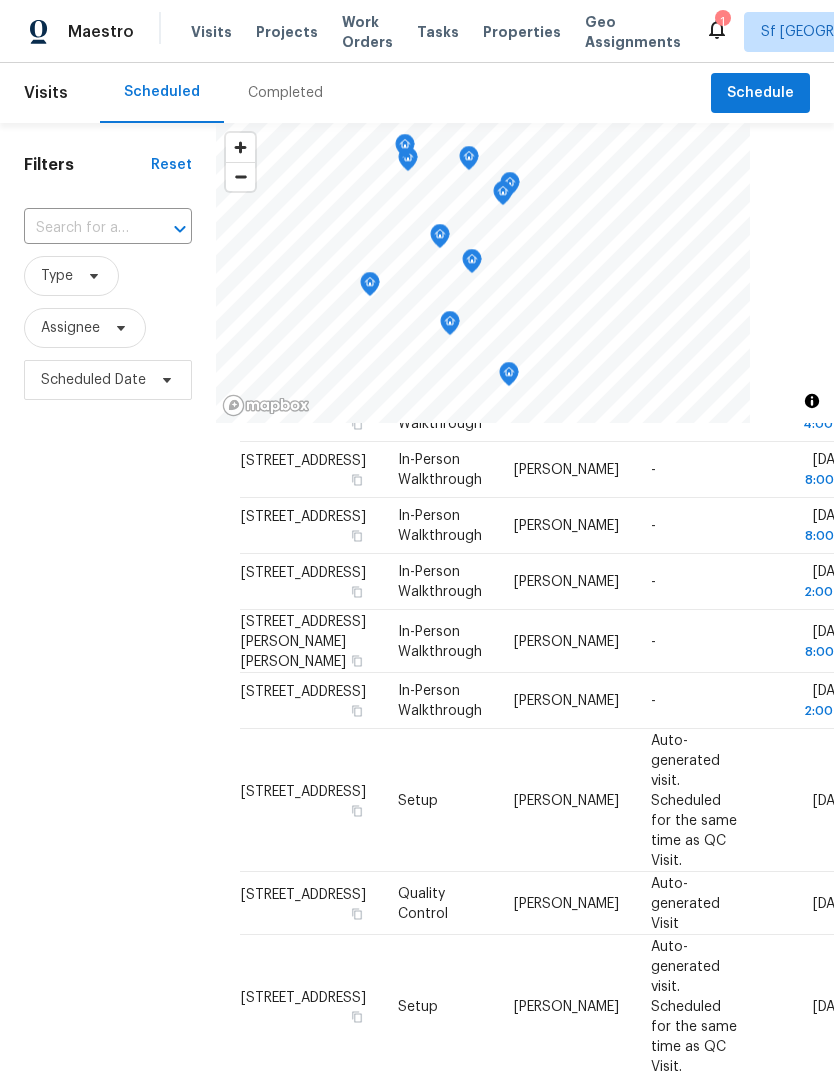click on "Completed" at bounding box center [285, 93] 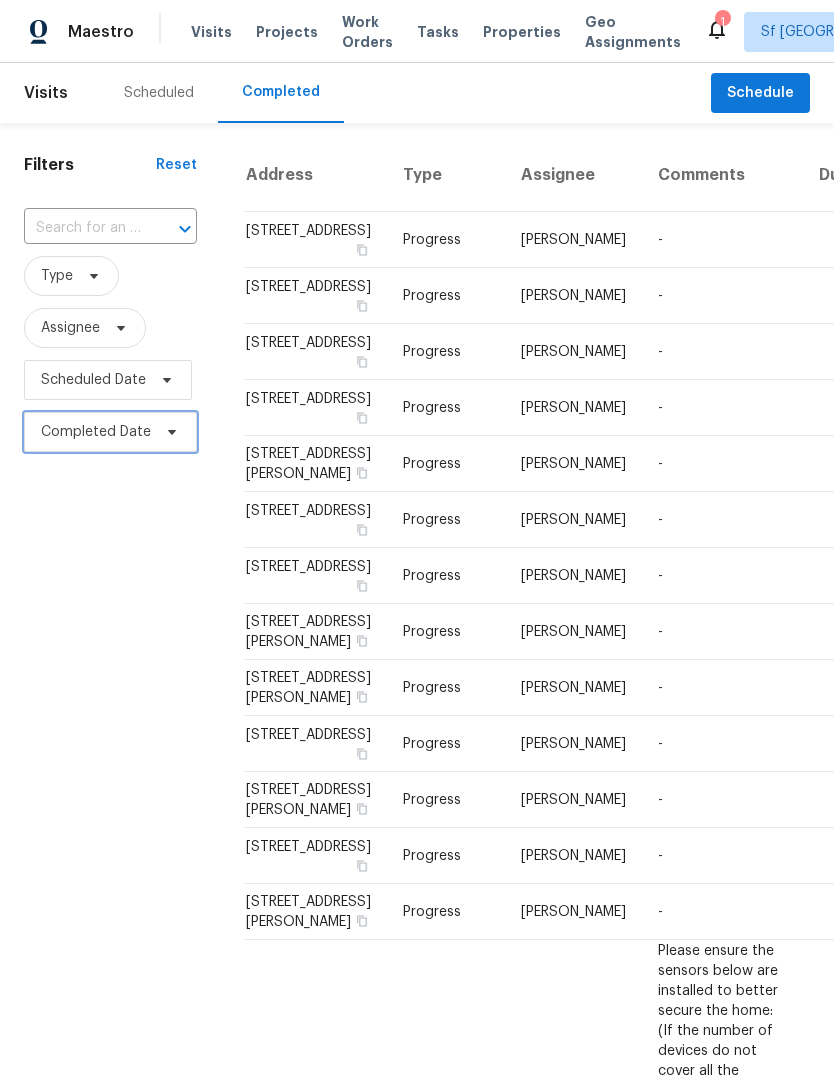 click on "Completed Date" at bounding box center (110, 432) 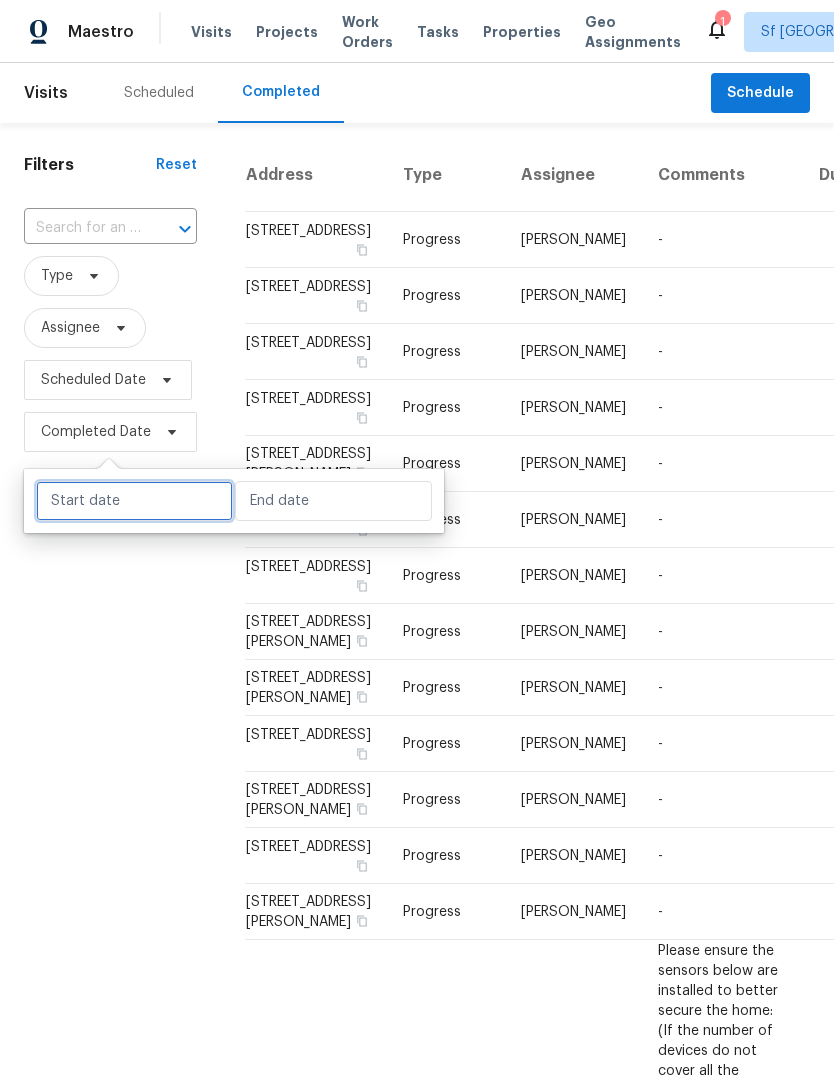 click at bounding box center (134, 501) 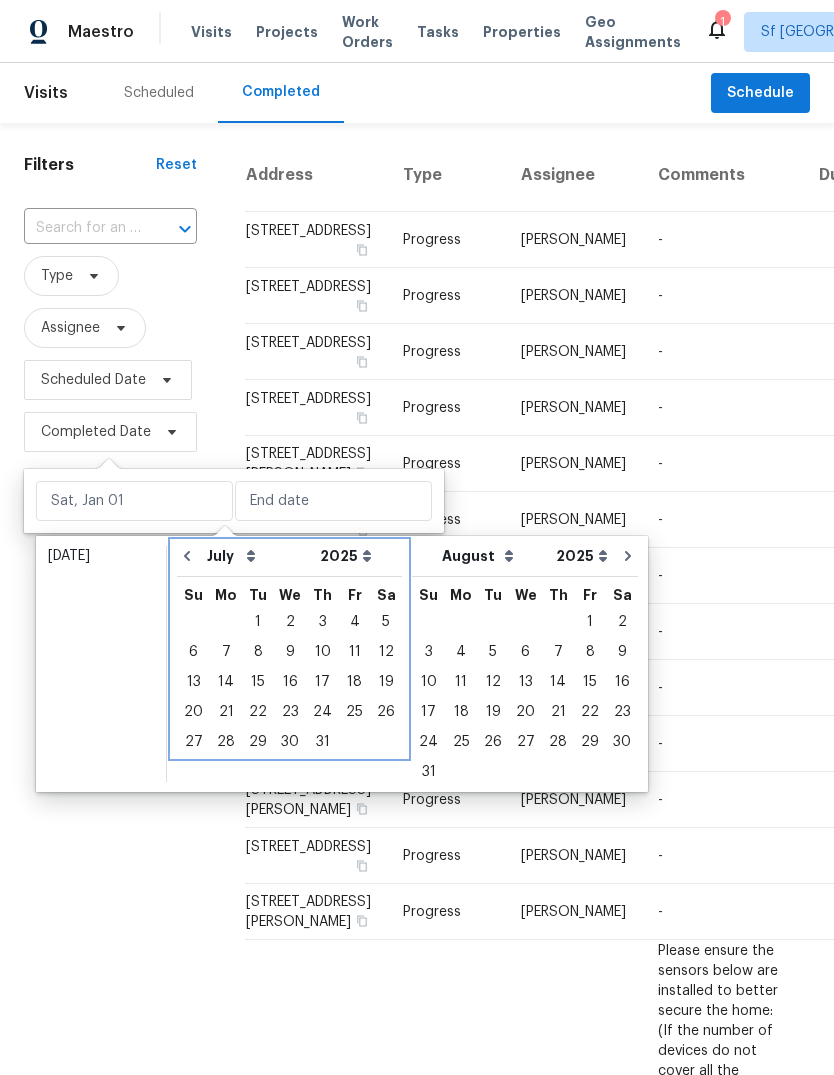 click 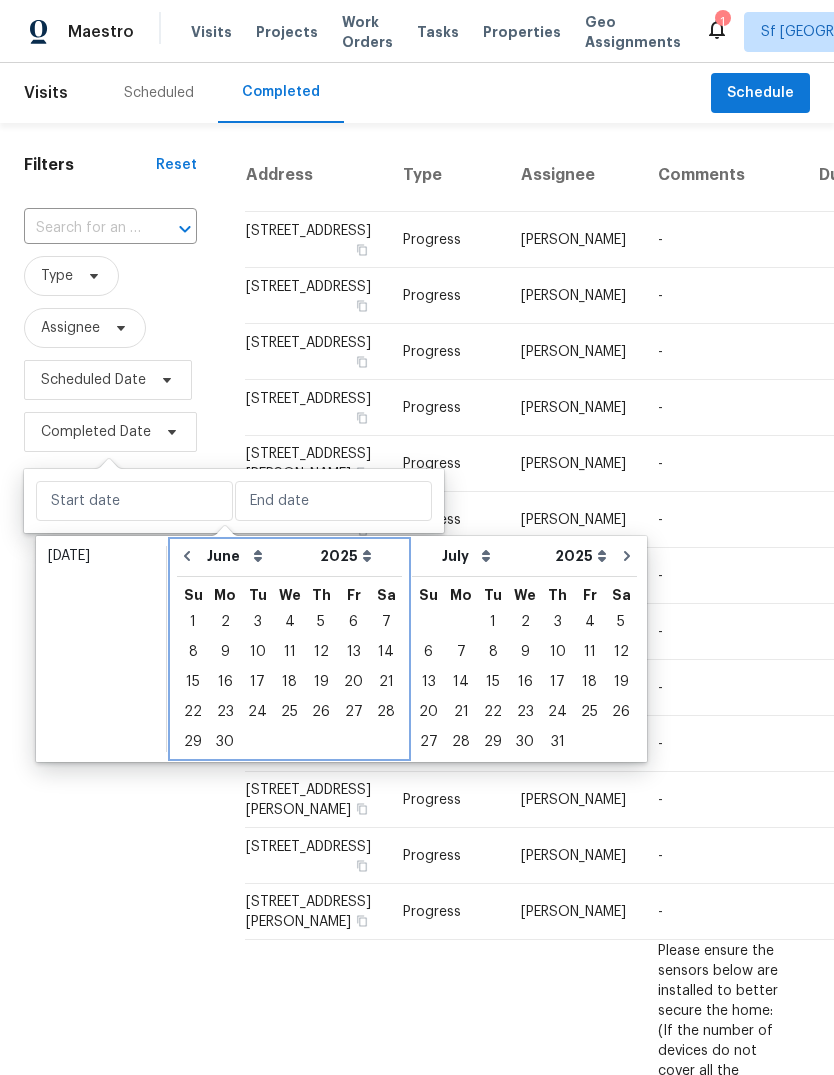click 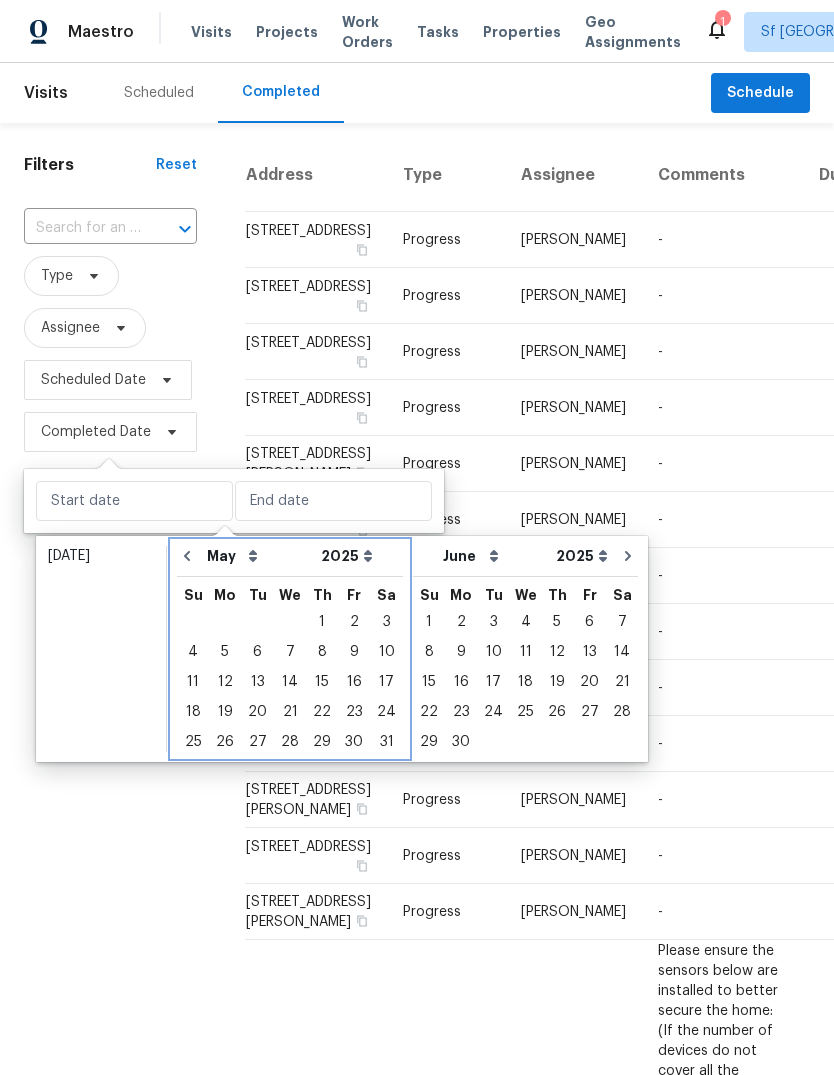 click 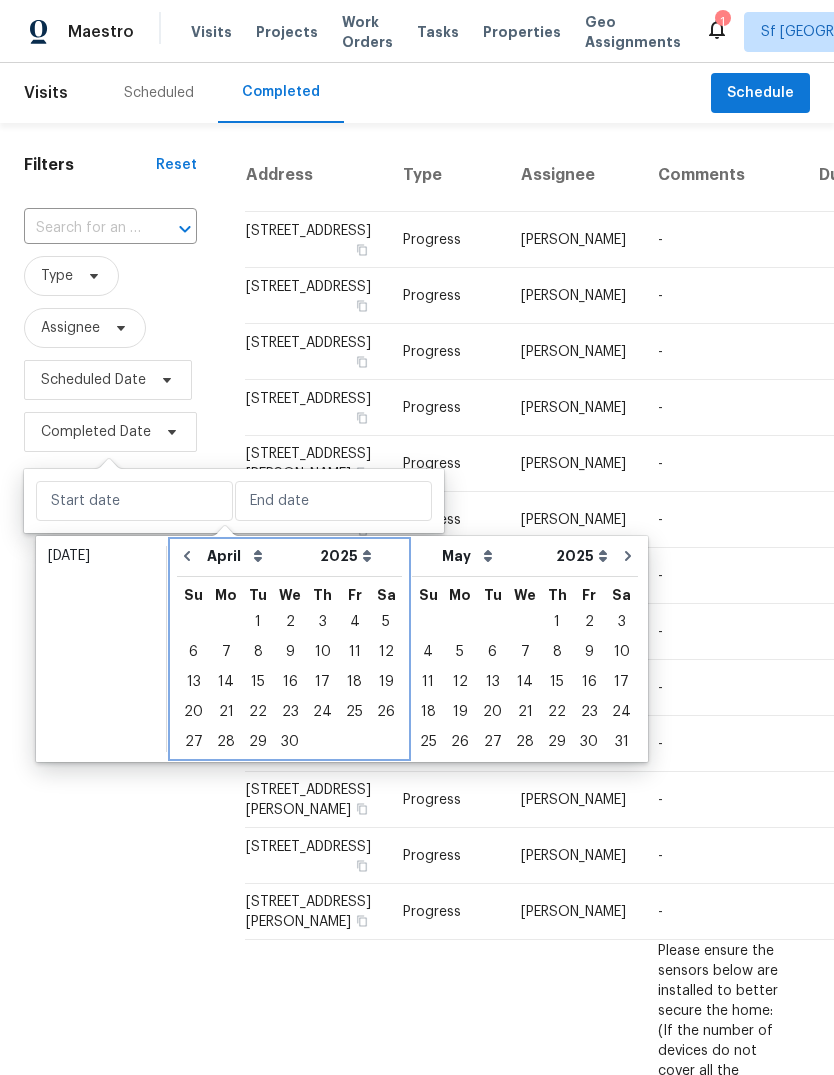 click 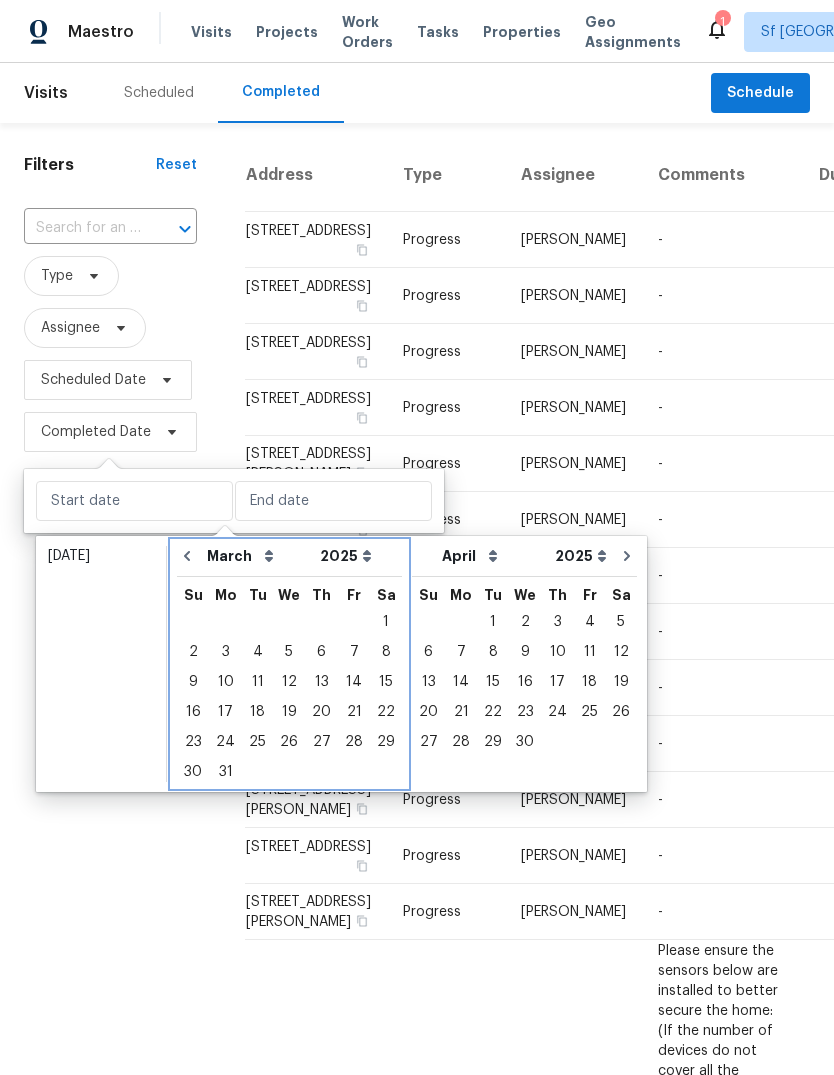 click 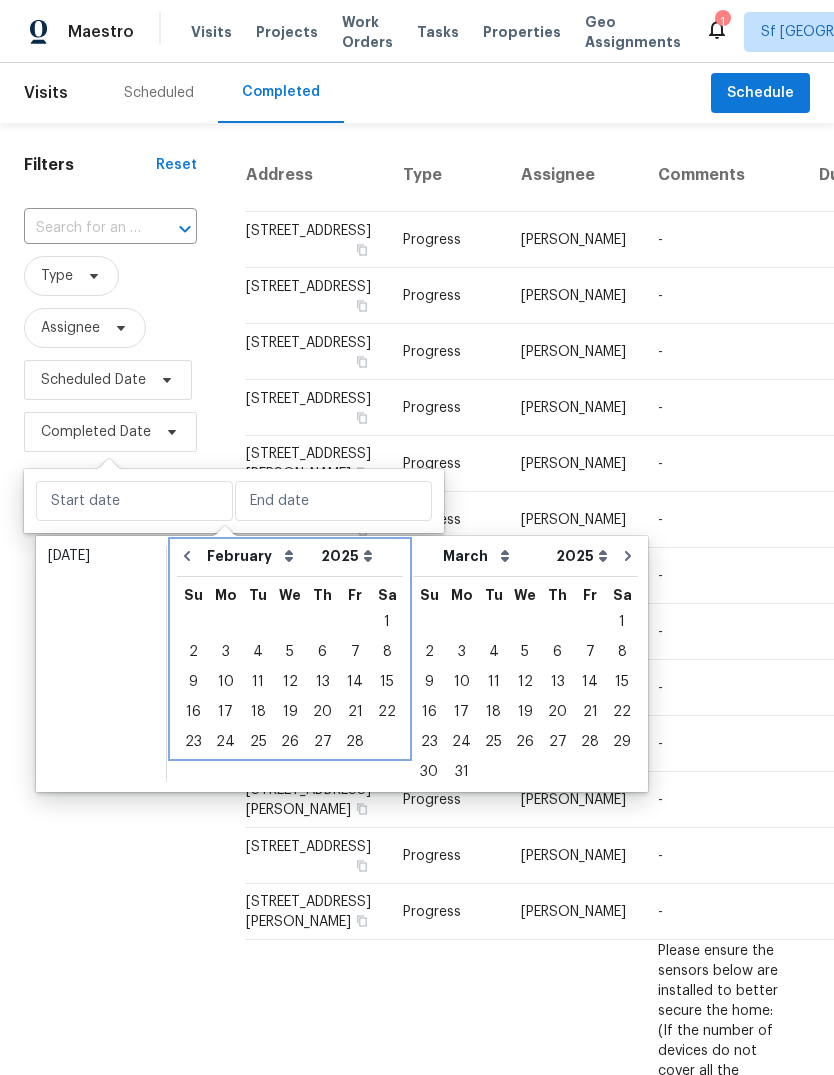 click 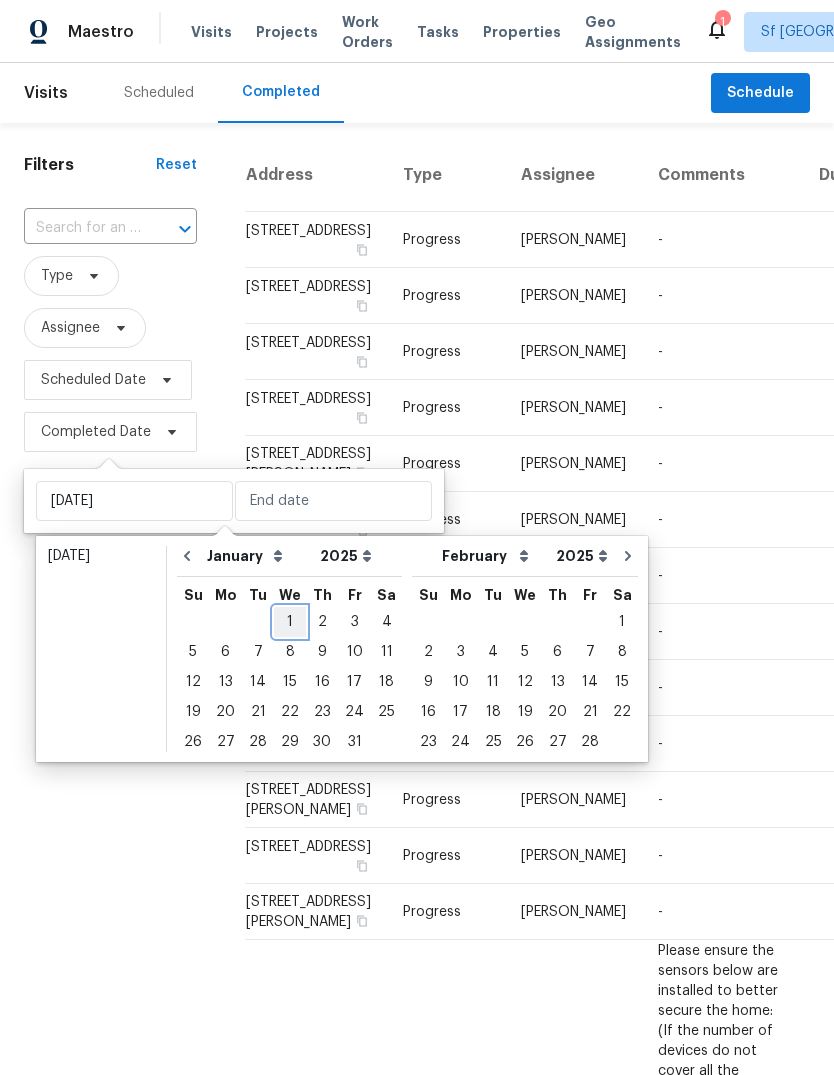 click on "1" at bounding box center (290, 622) 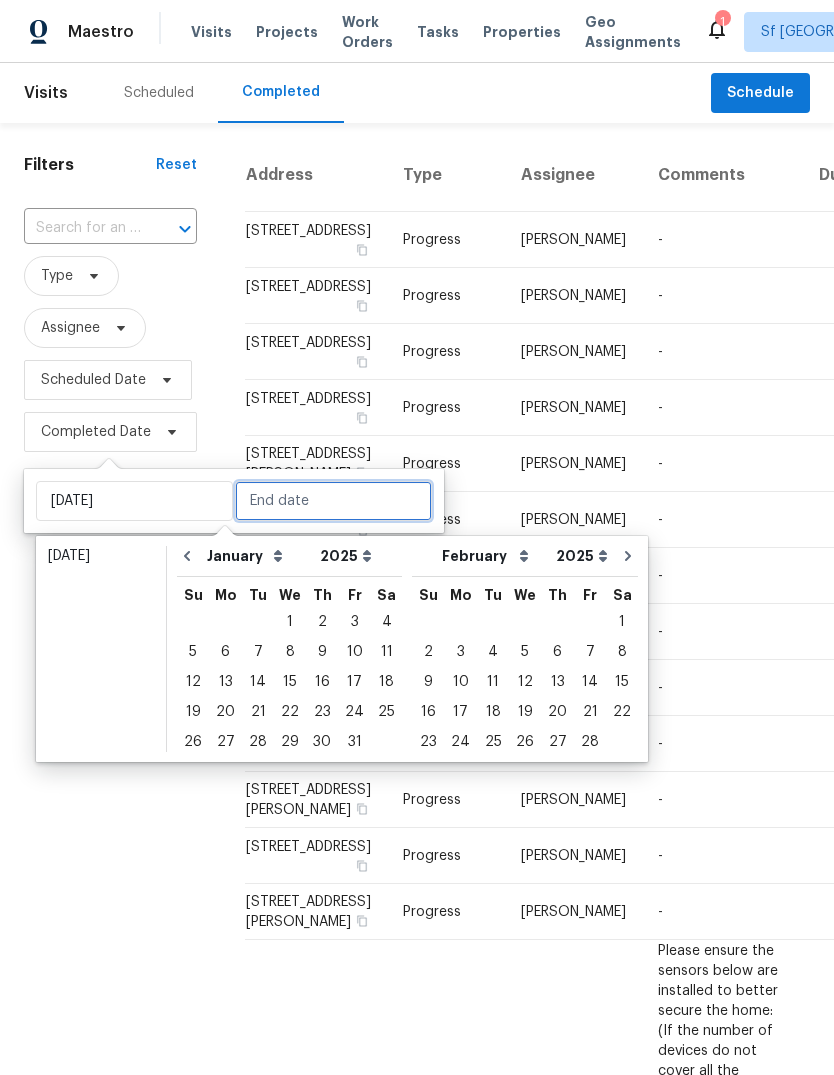 type on "Wed, Jan 01" 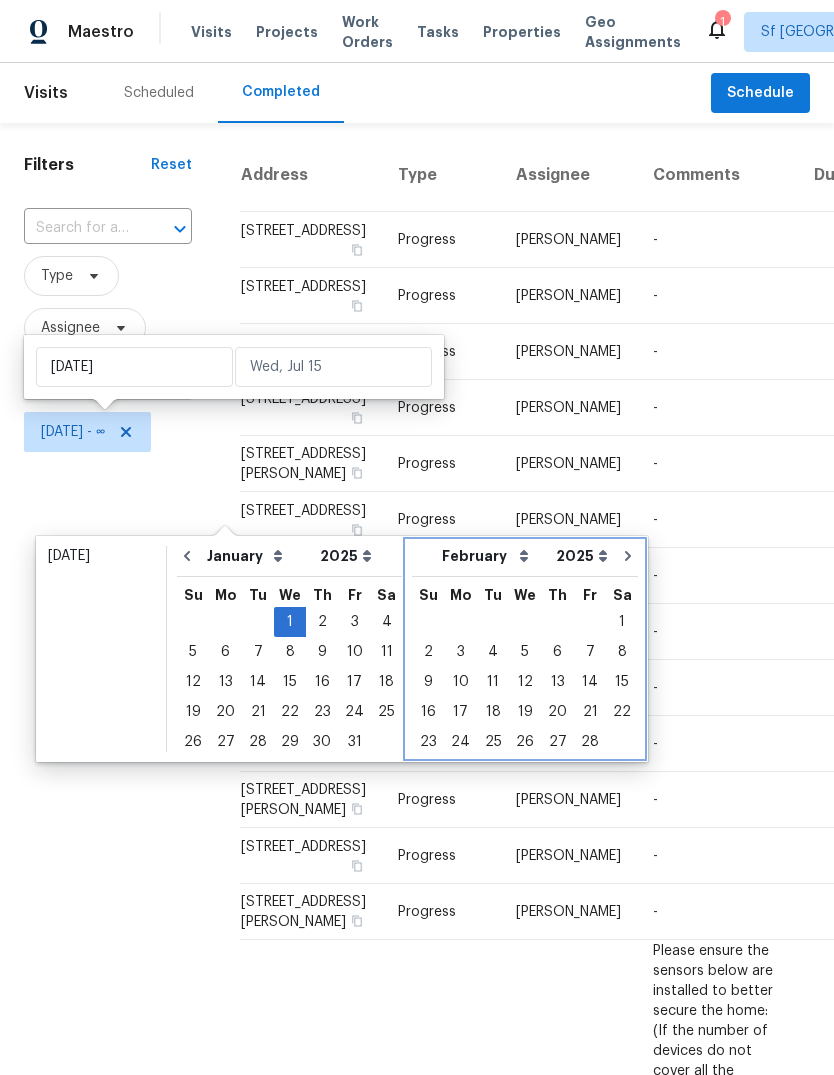click 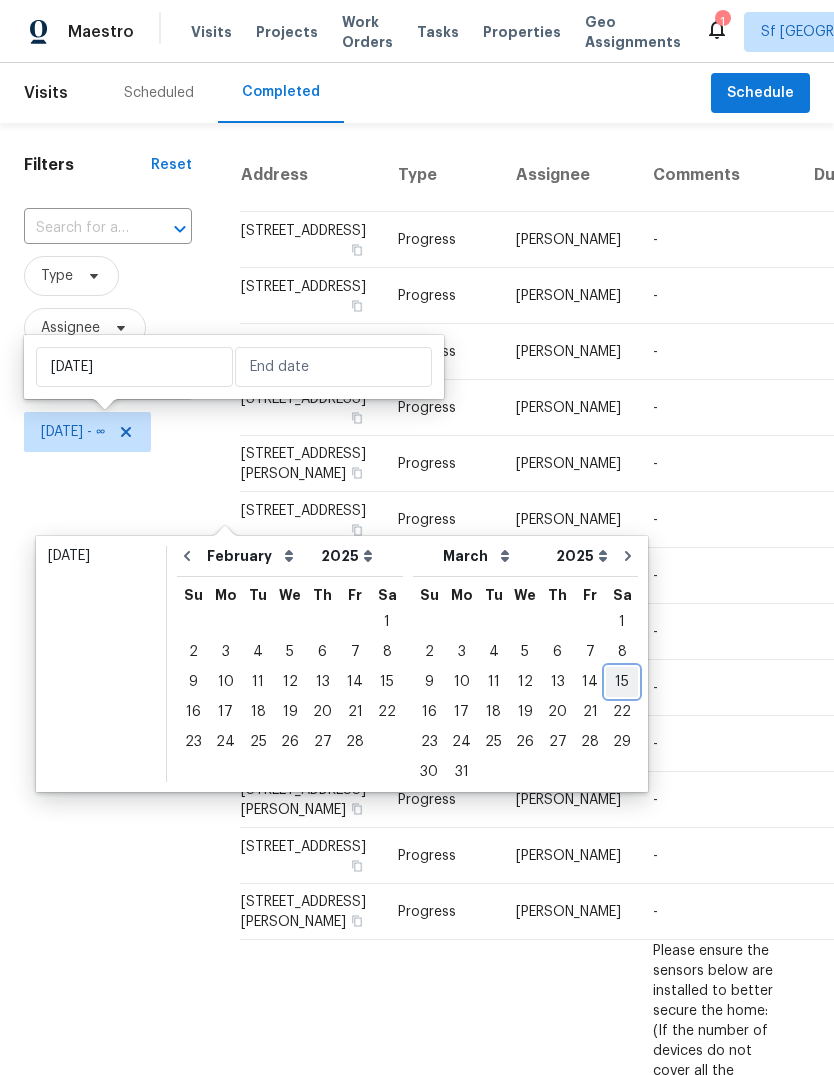 click on "15" at bounding box center (622, 682) 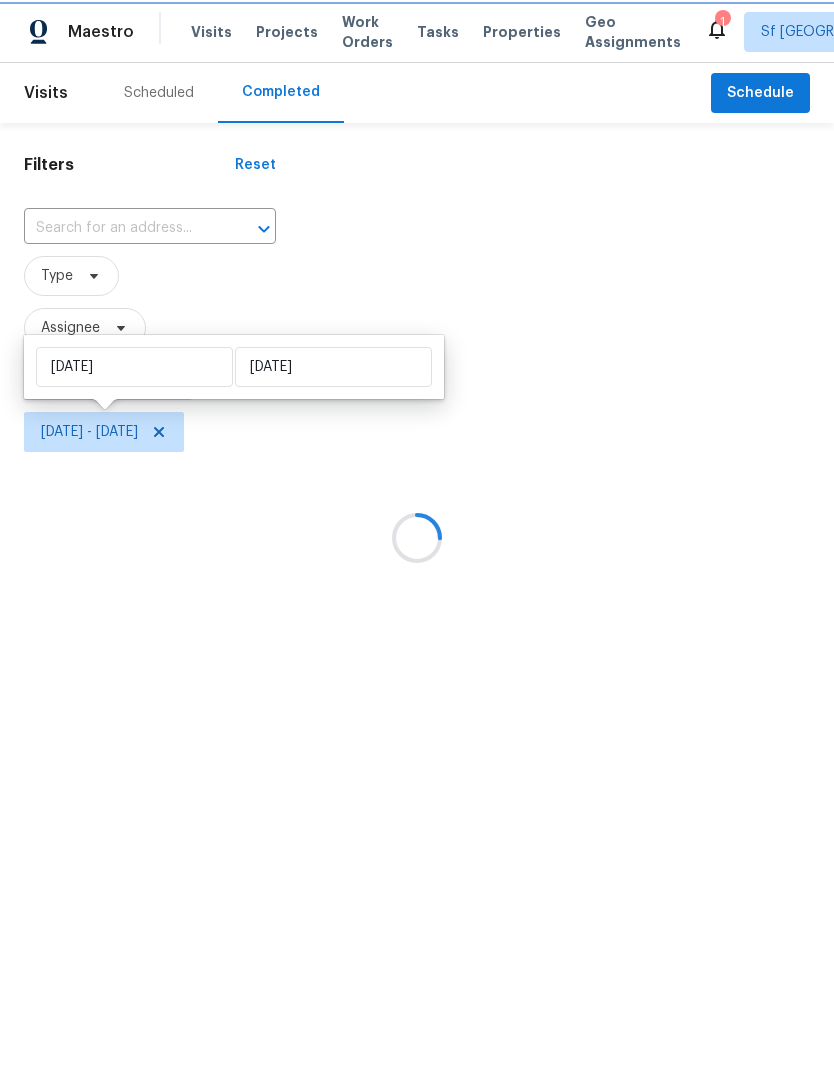 type on "Sat, Mar 15" 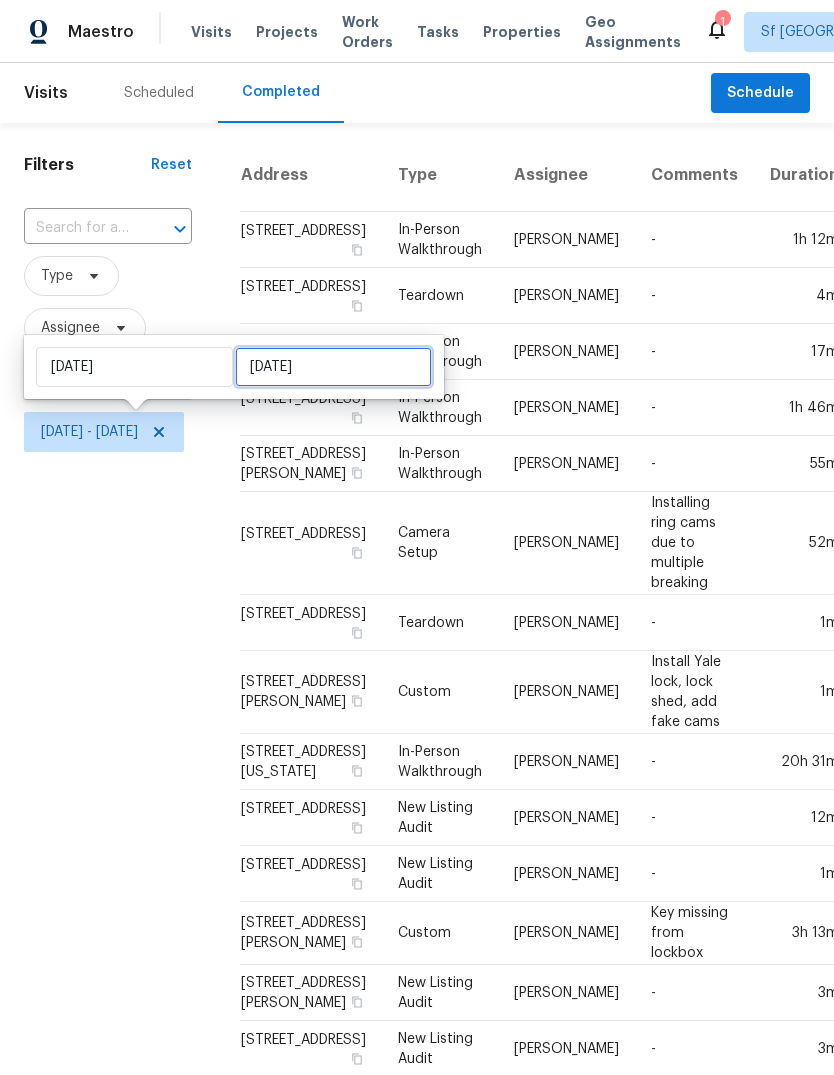 click on "Sat, Mar 15" at bounding box center [333, 367] 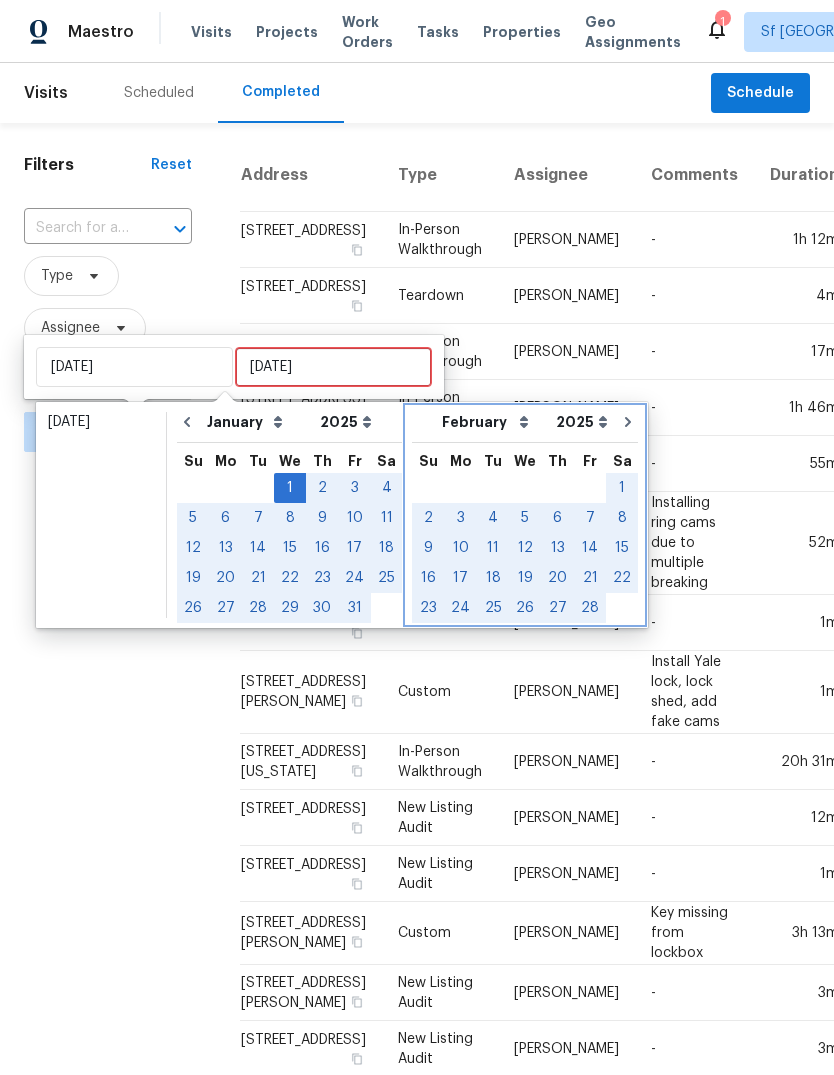 click 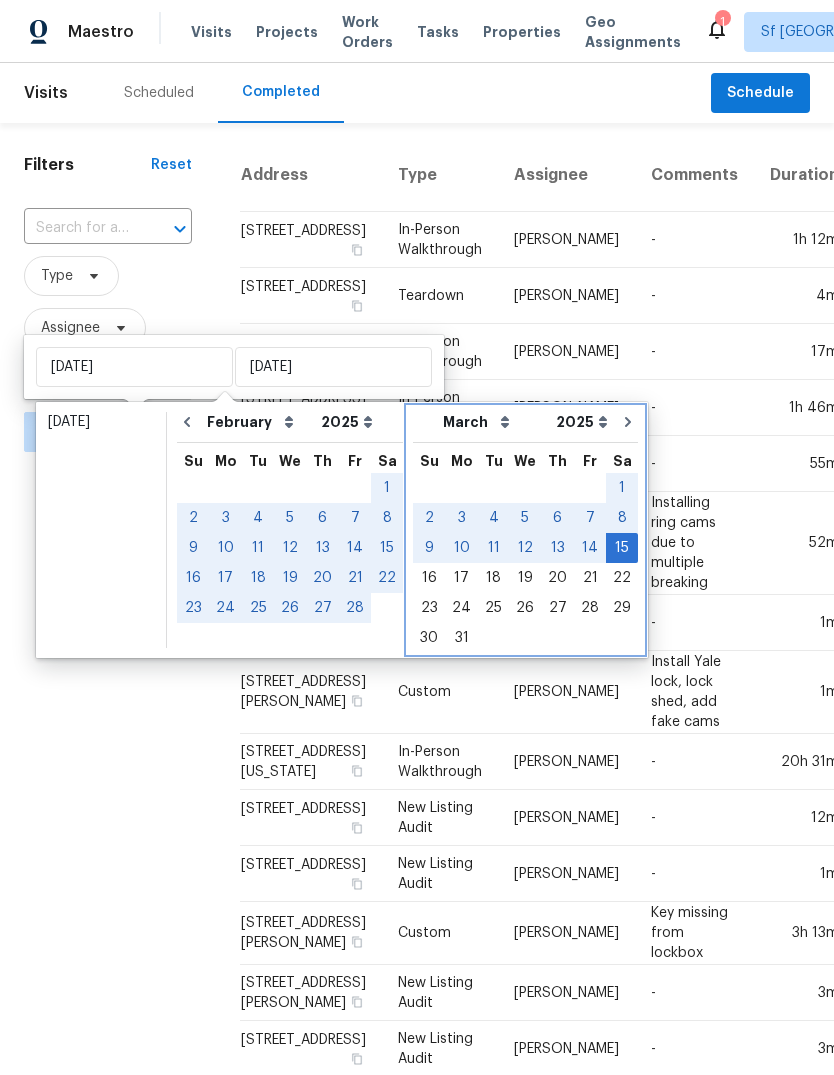click 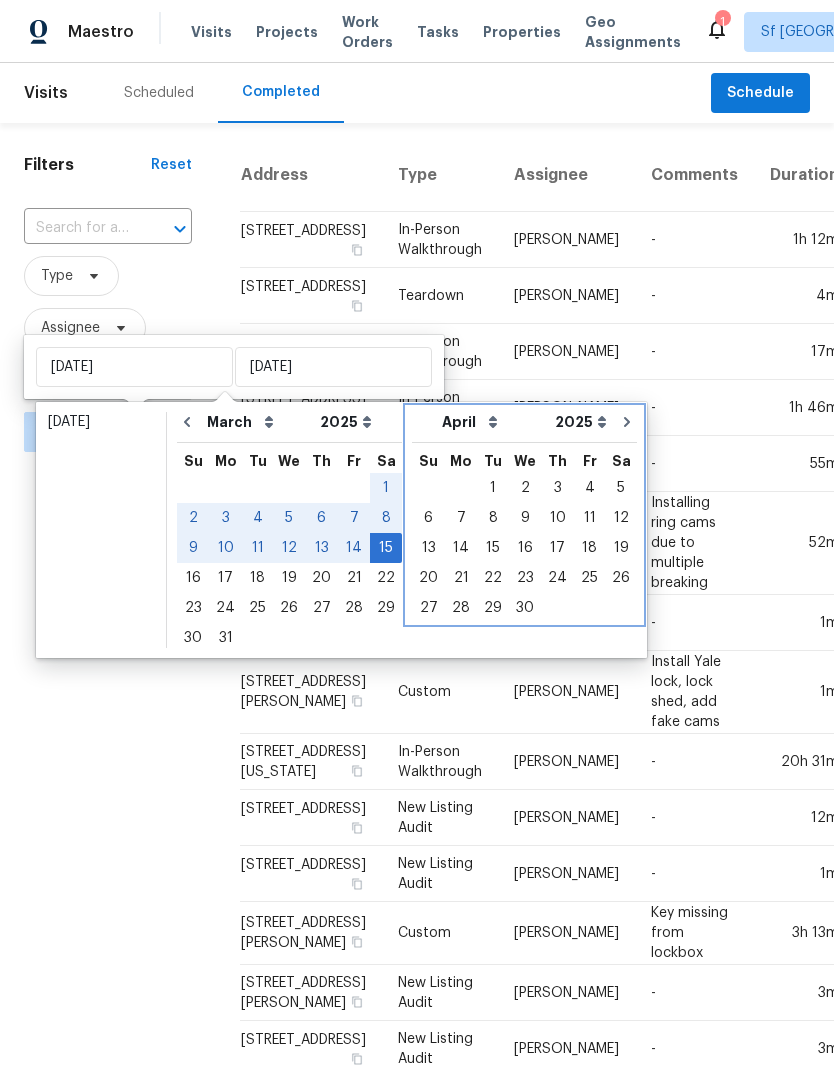 click 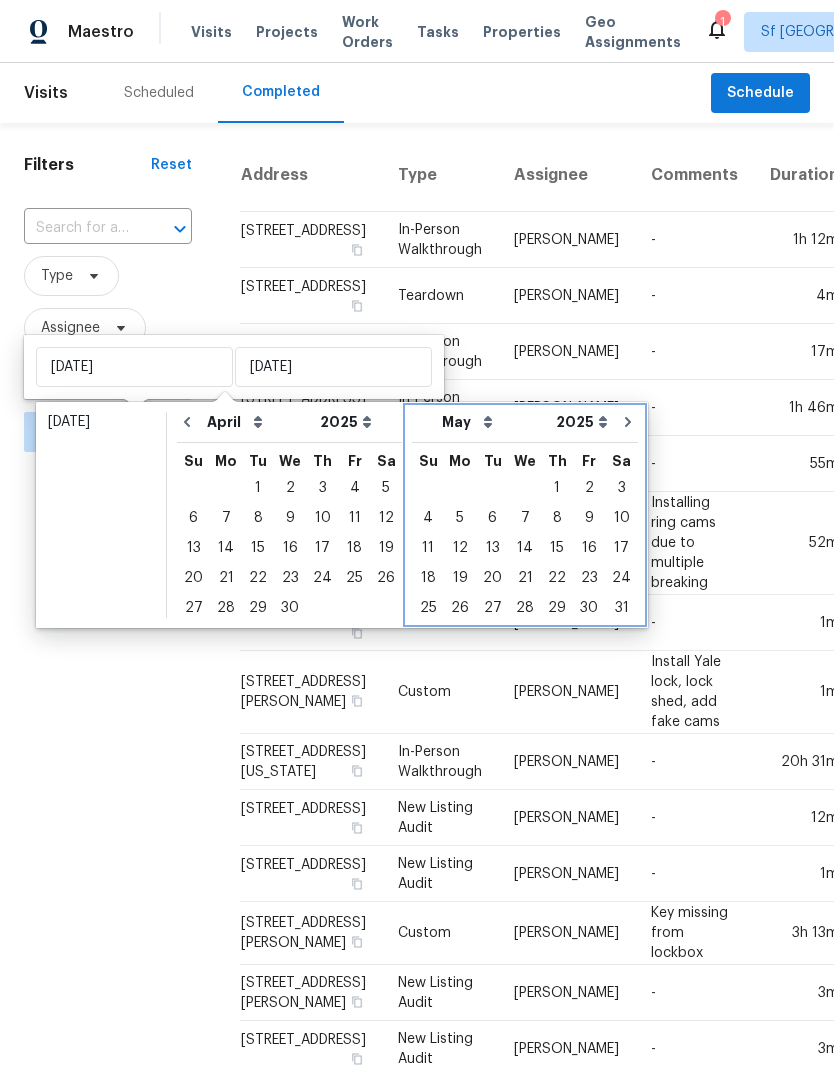 click 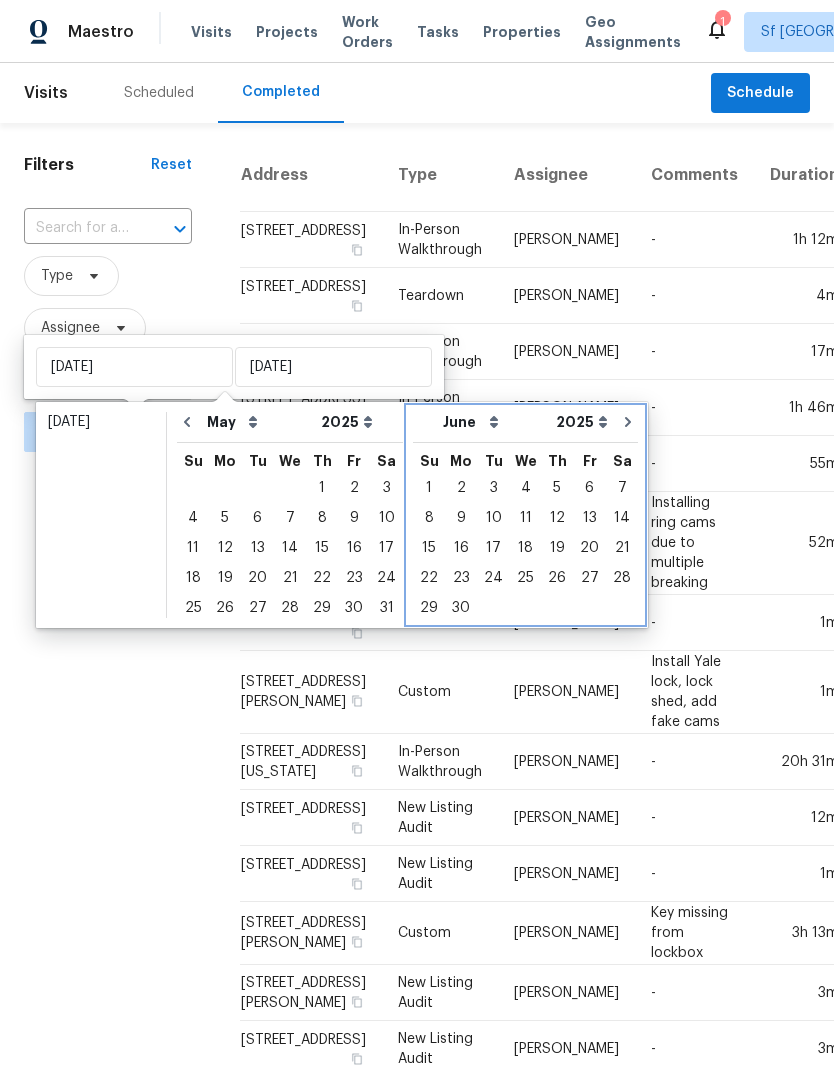 click 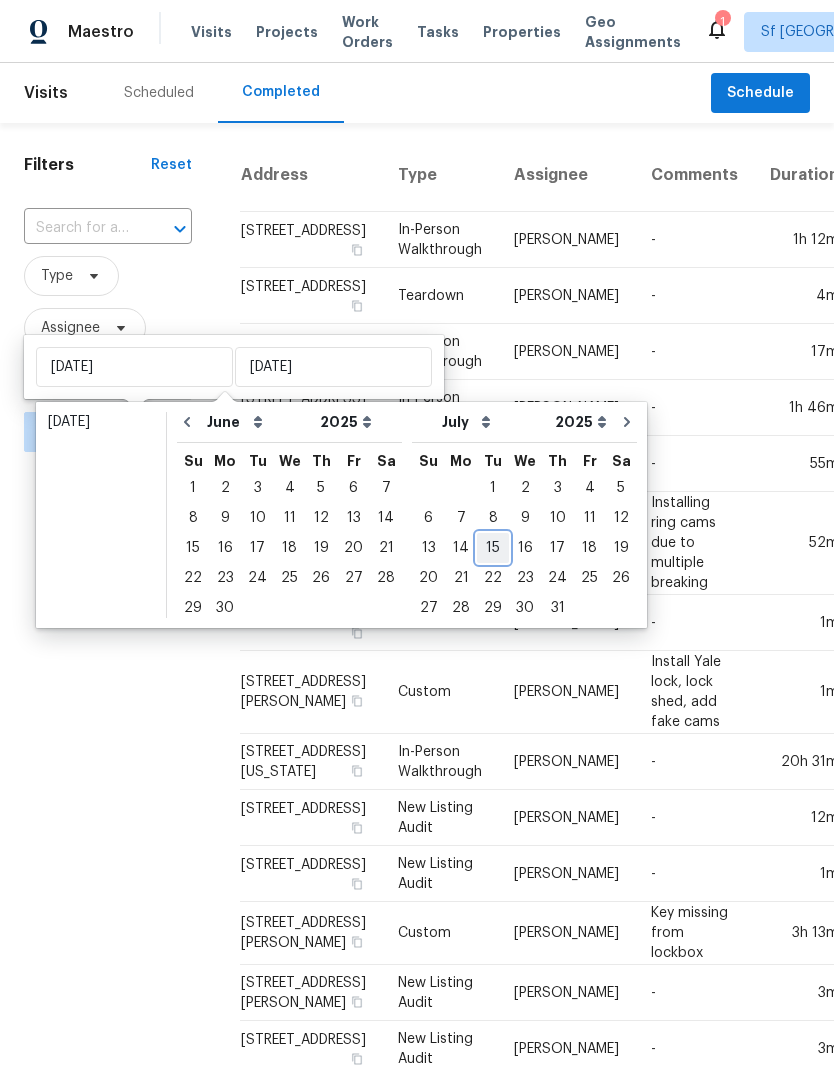 click on "15" at bounding box center [493, 548] 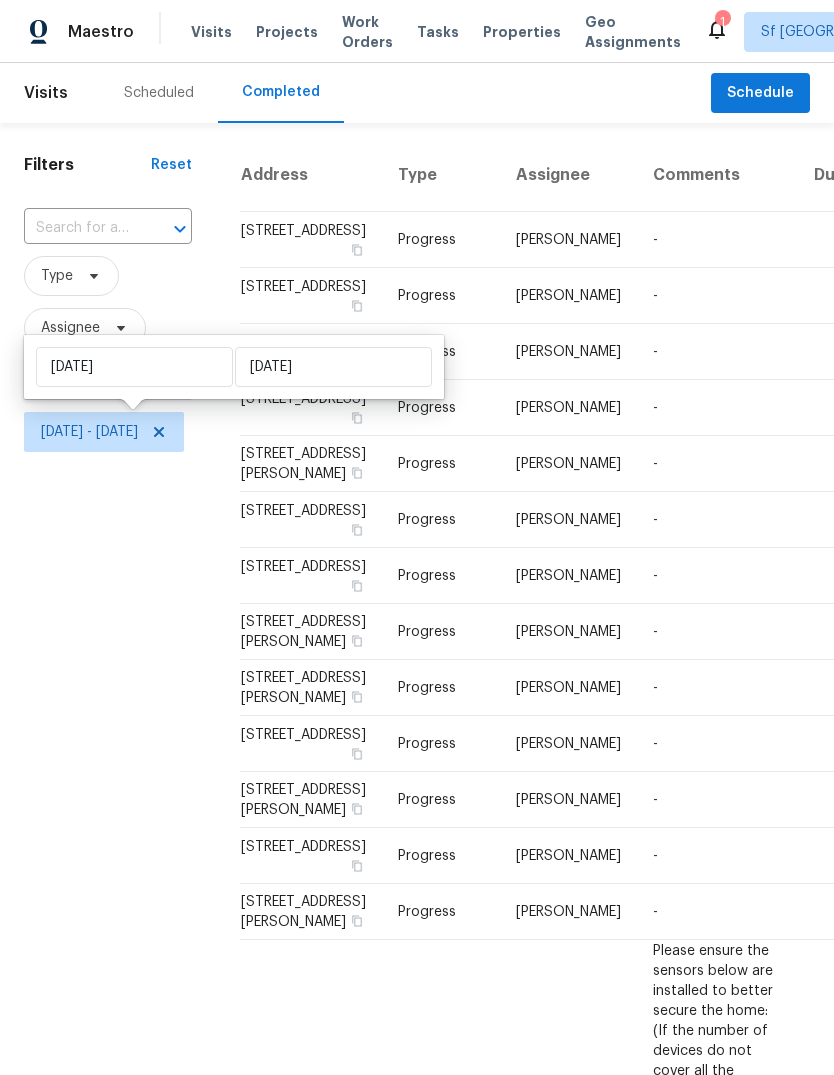 click on "Filters Reset ​ Type Assignee Scheduled Date Wed, Jan 01 - Tue, Jul 15" at bounding box center [108, 1608] 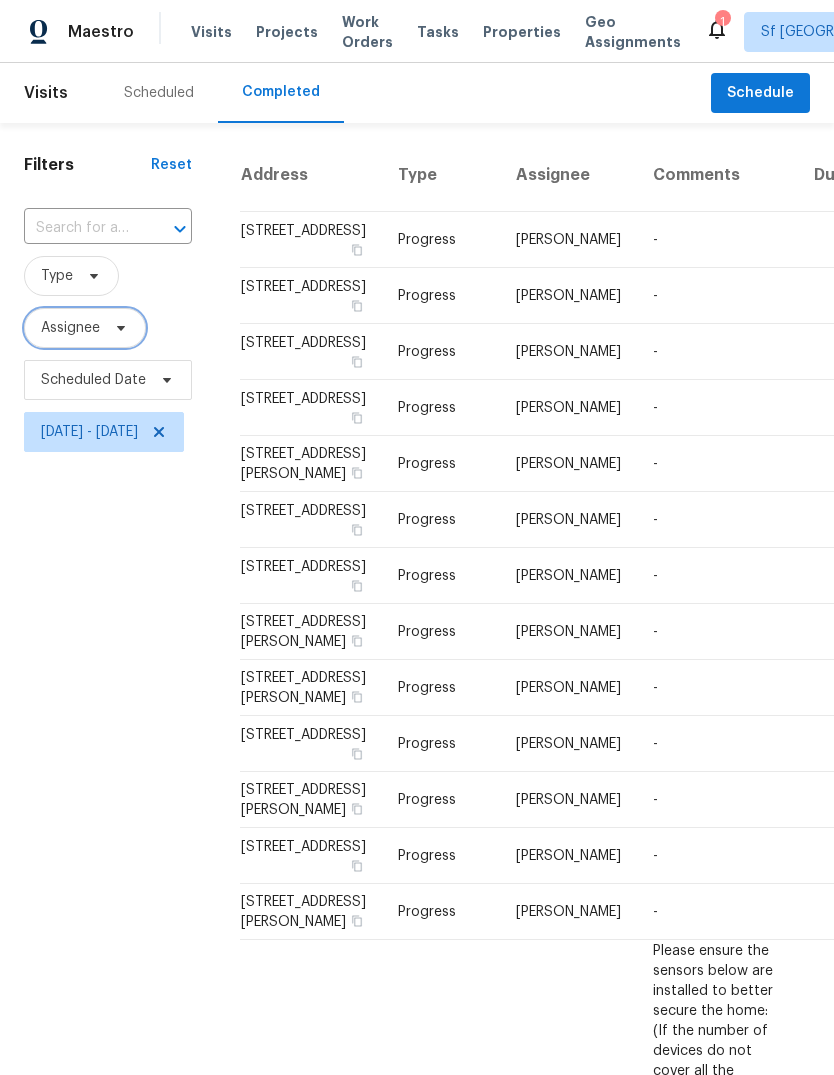 click at bounding box center (118, 328) 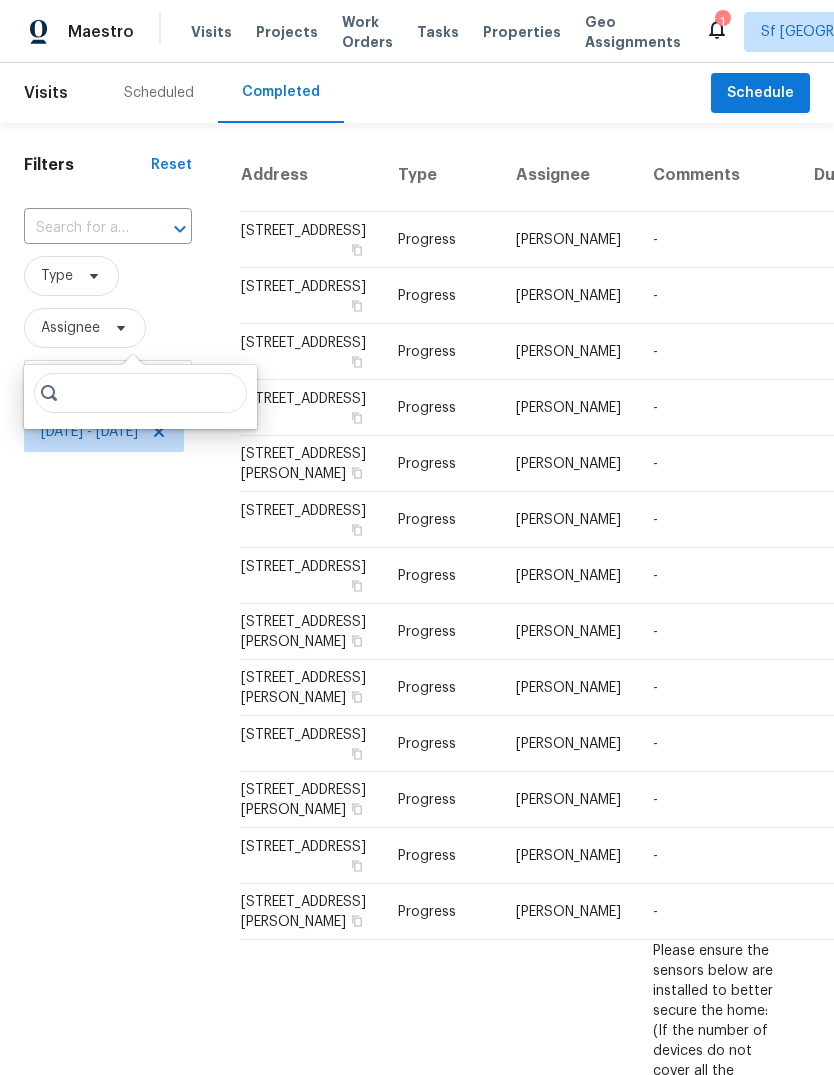 click at bounding box center (140, 393) 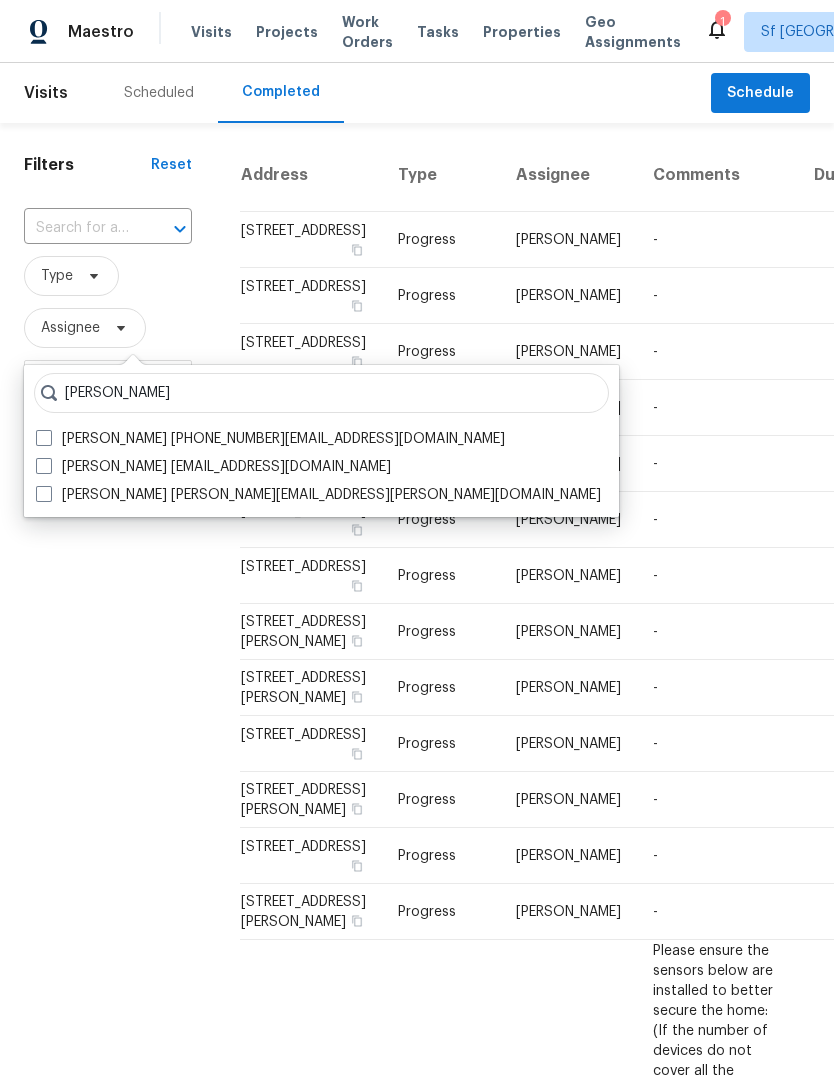 type on "Adam clark" 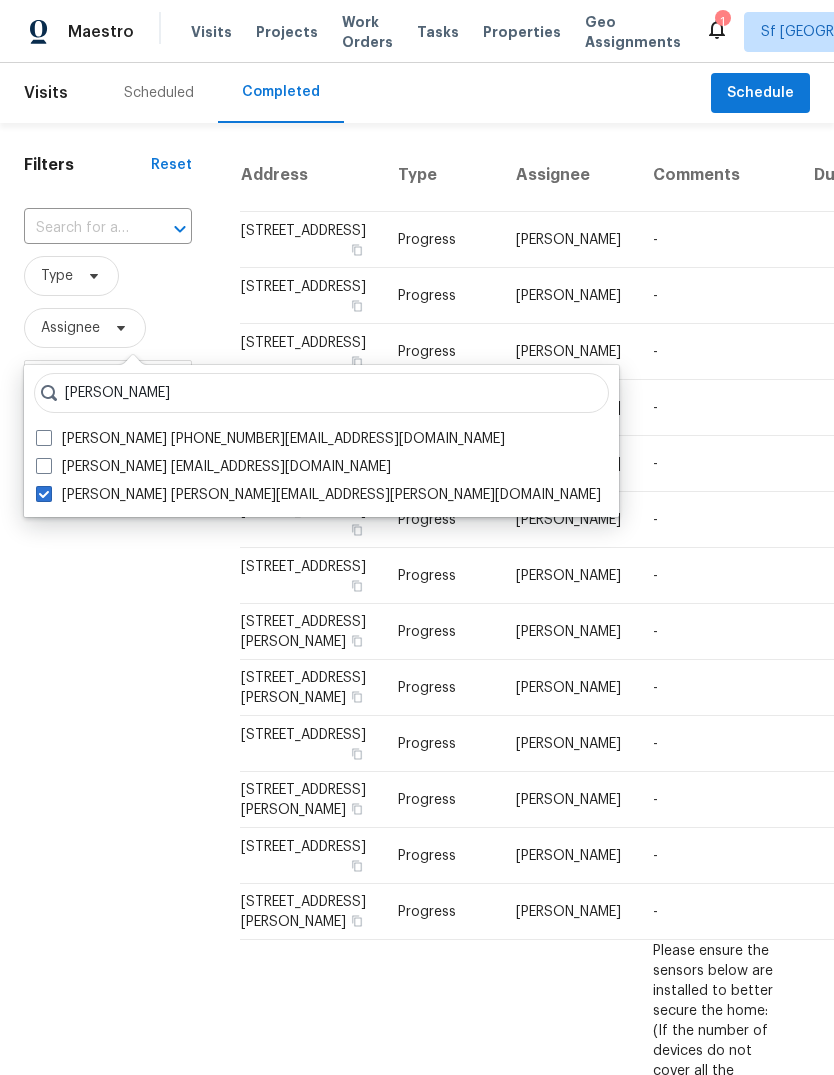 checkbox on "true" 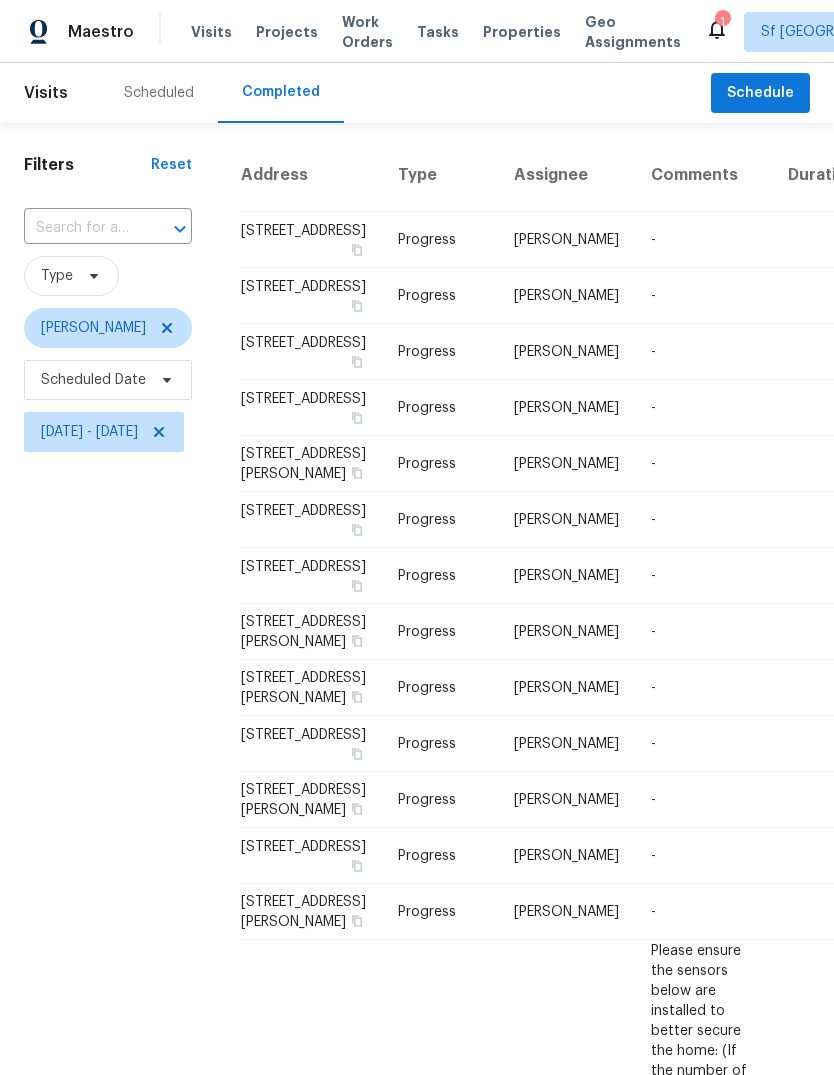 scroll, scrollTop: 0, scrollLeft: 0, axis: both 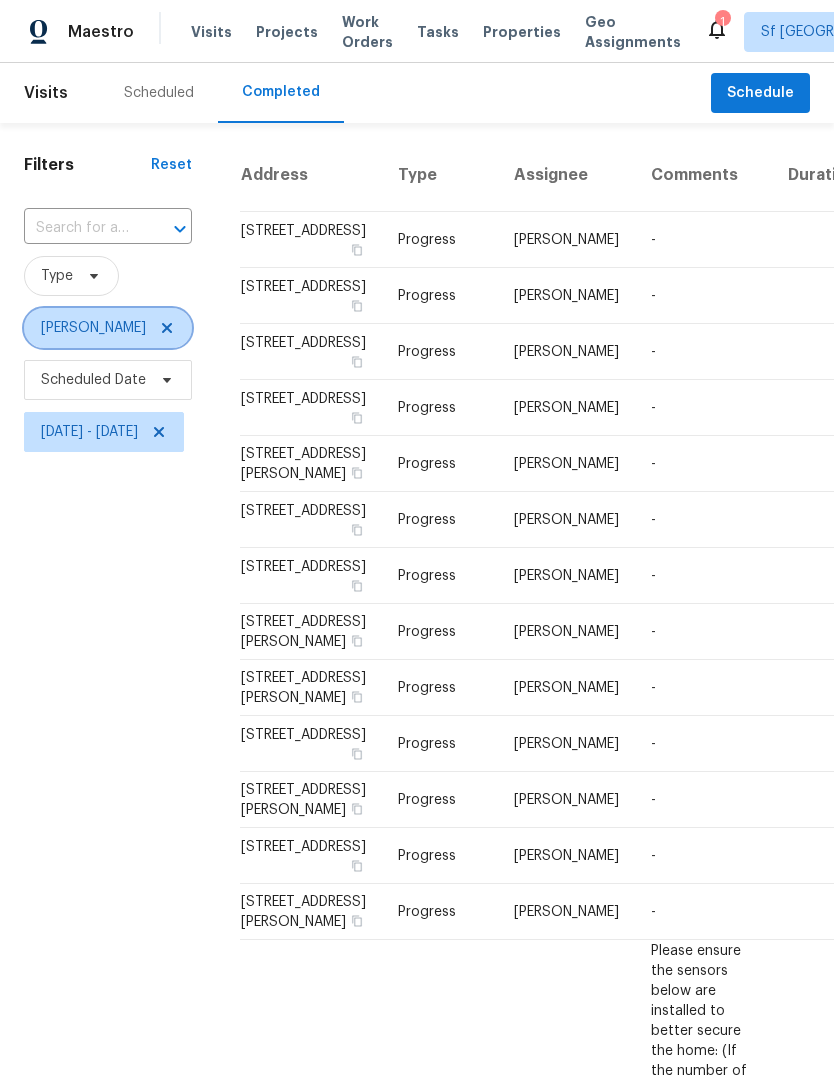 click 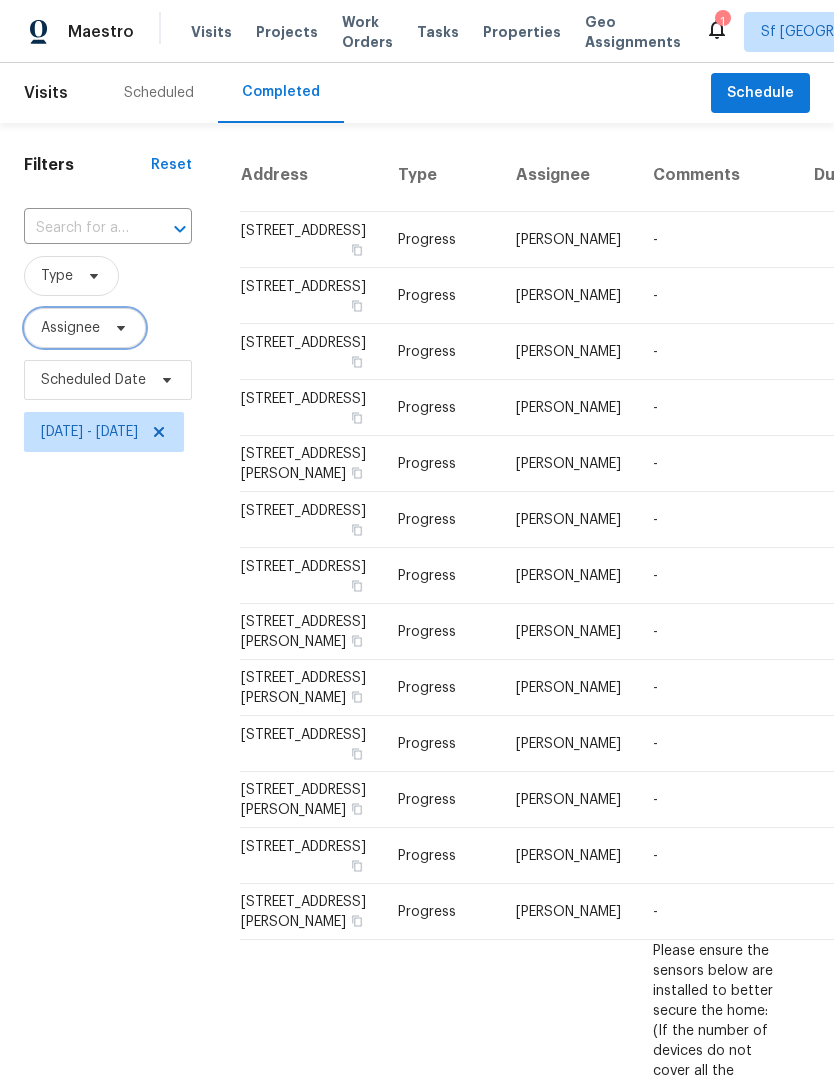 click at bounding box center [118, 328] 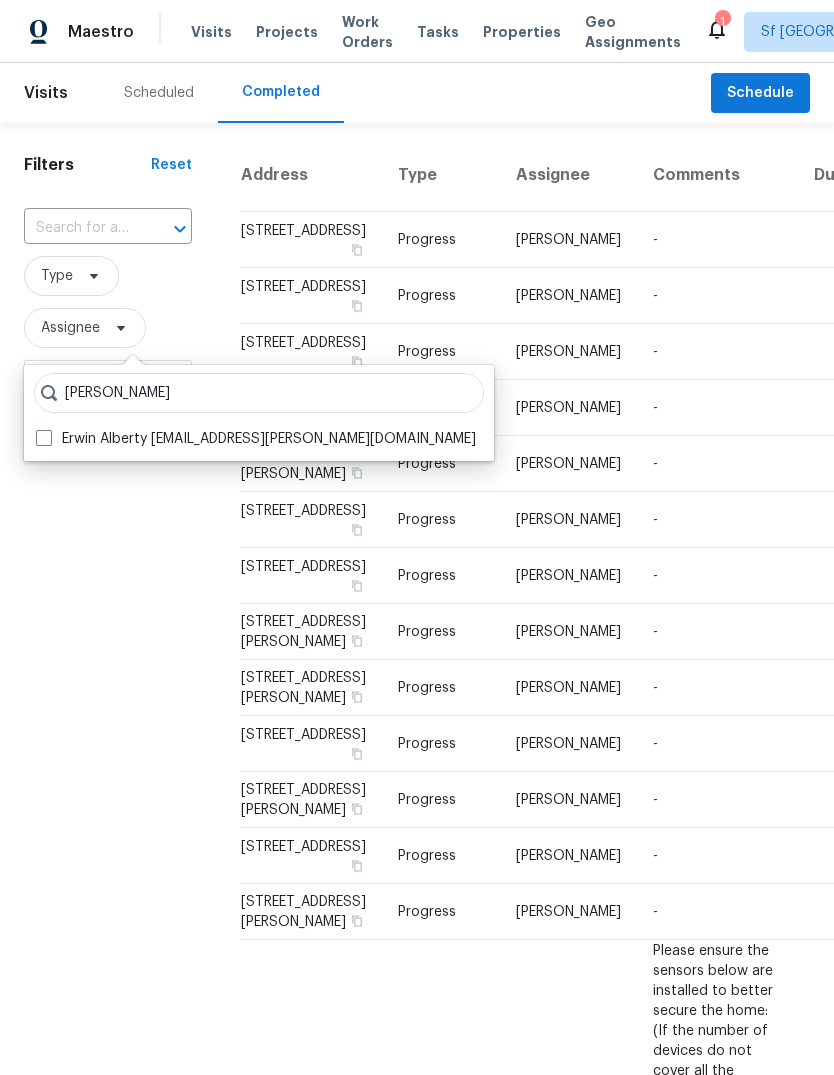 type on "Erwin alberty" 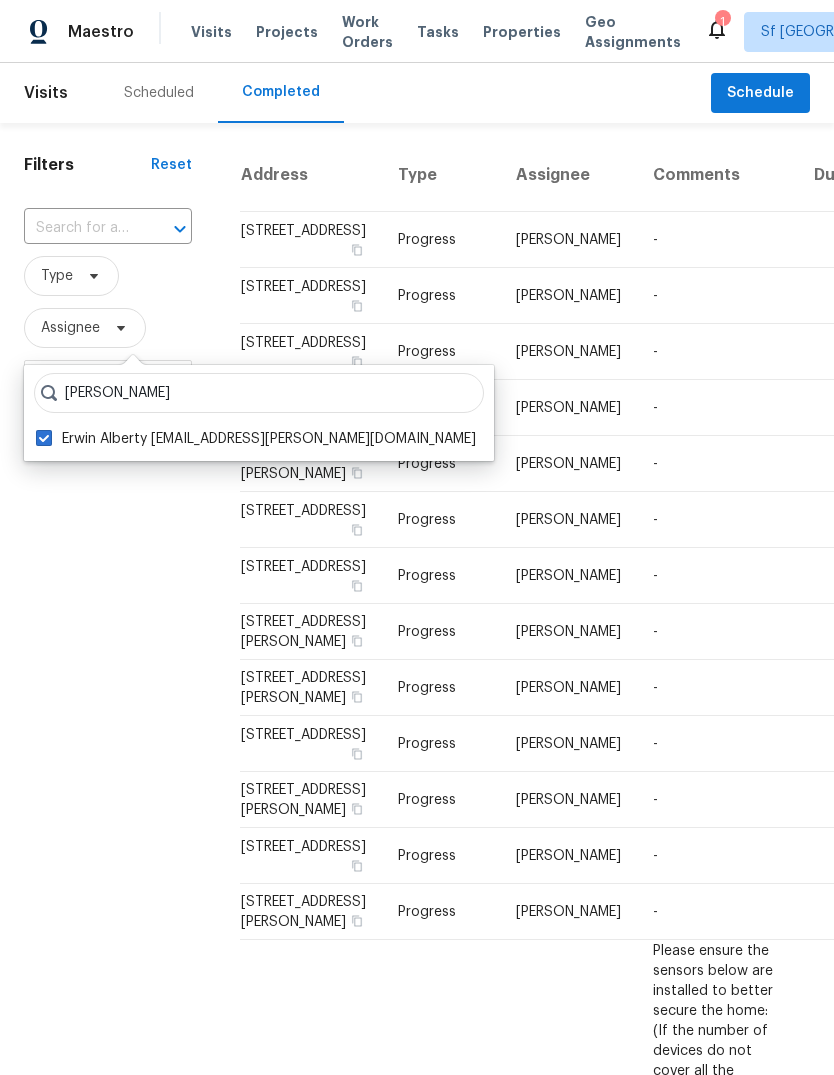 checkbox on "true" 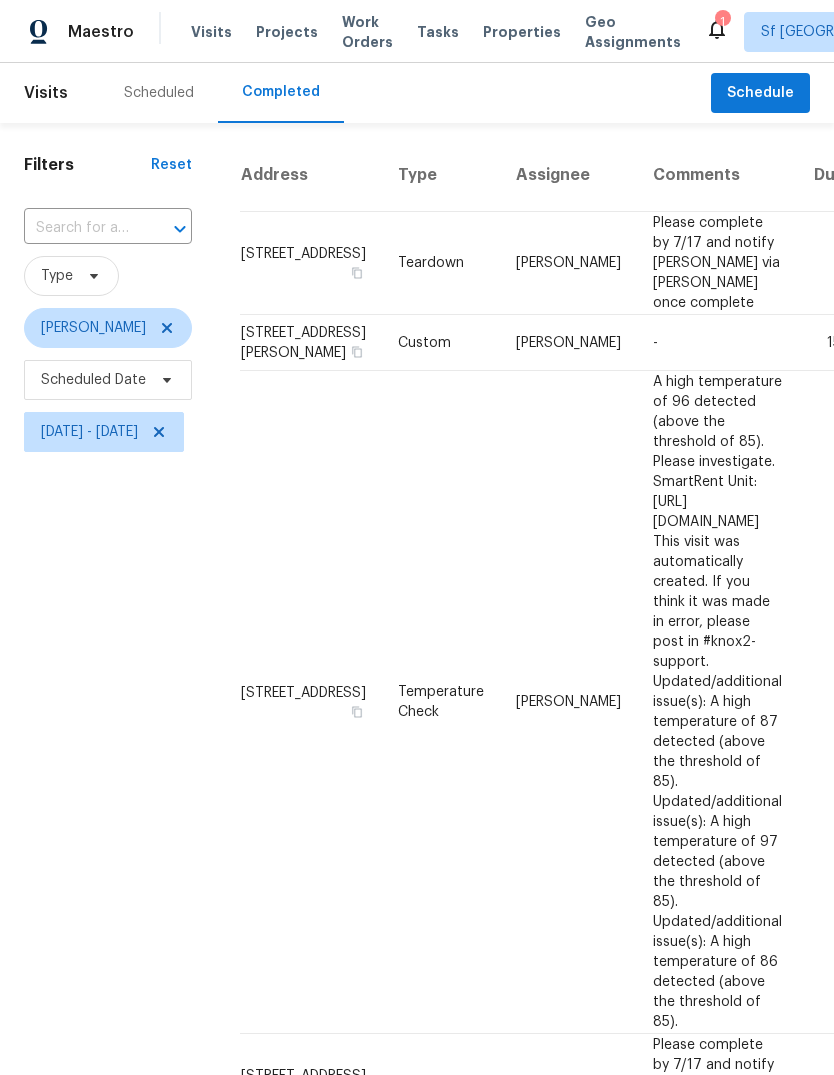 scroll, scrollTop: 0, scrollLeft: 0, axis: both 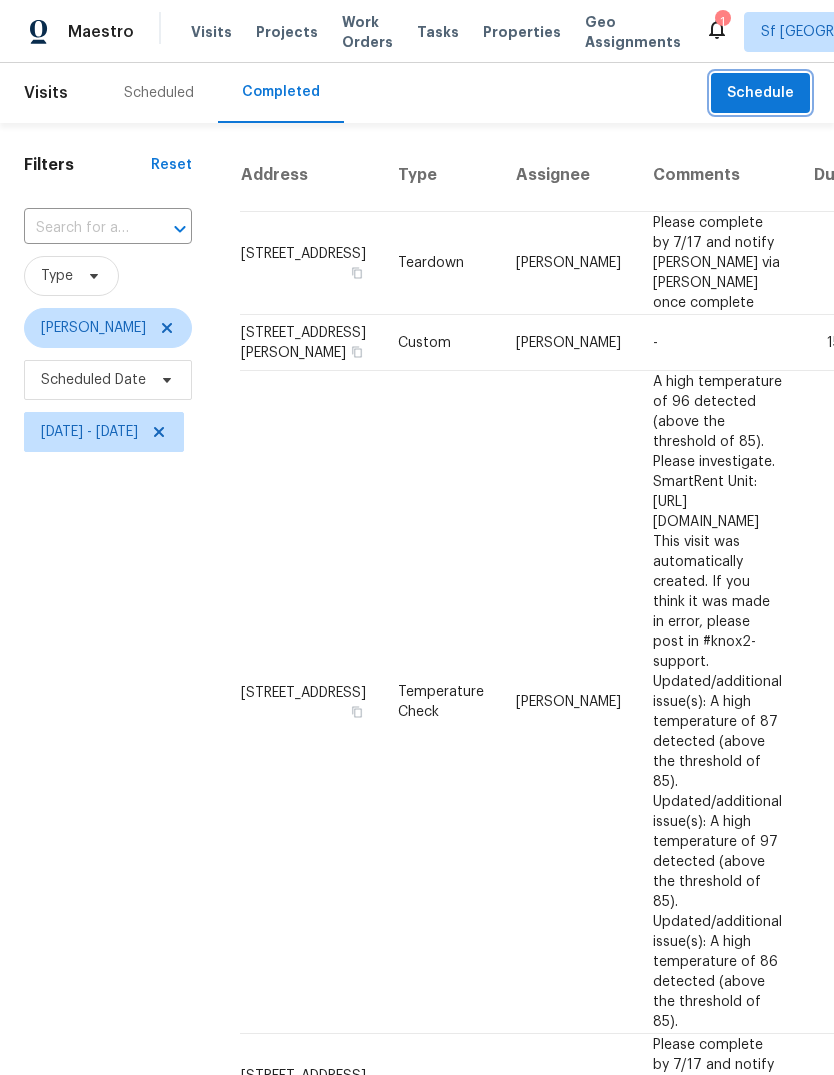 click on "Schedule" at bounding box center [760, 93] 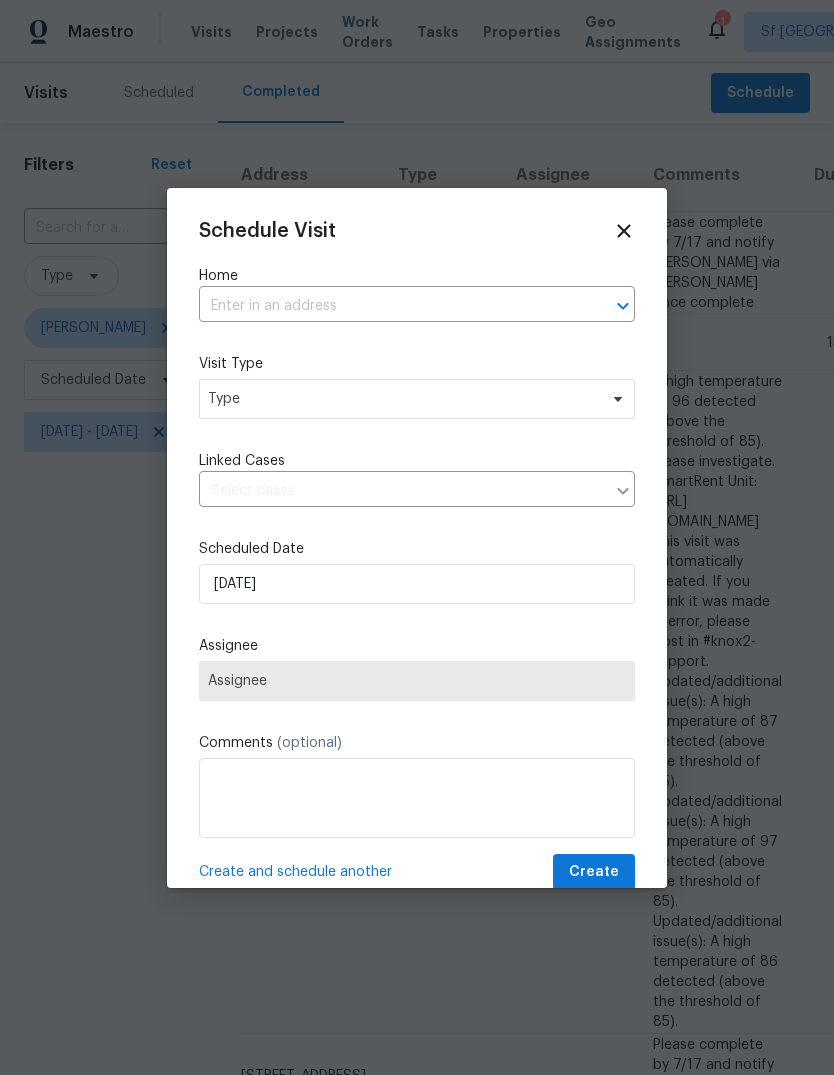 click at bounding box center (417, 537) 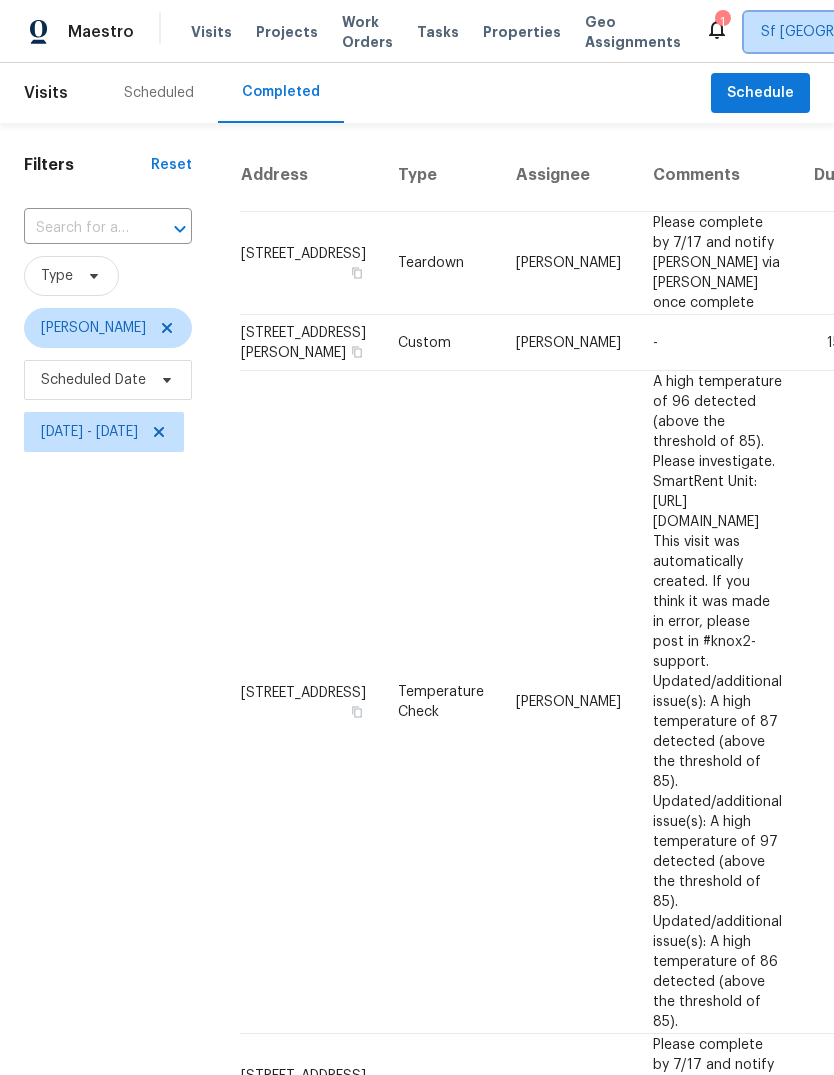 click on "Sf [GEOGRAPHIC_DATA]" at bounding box center (839, 32) 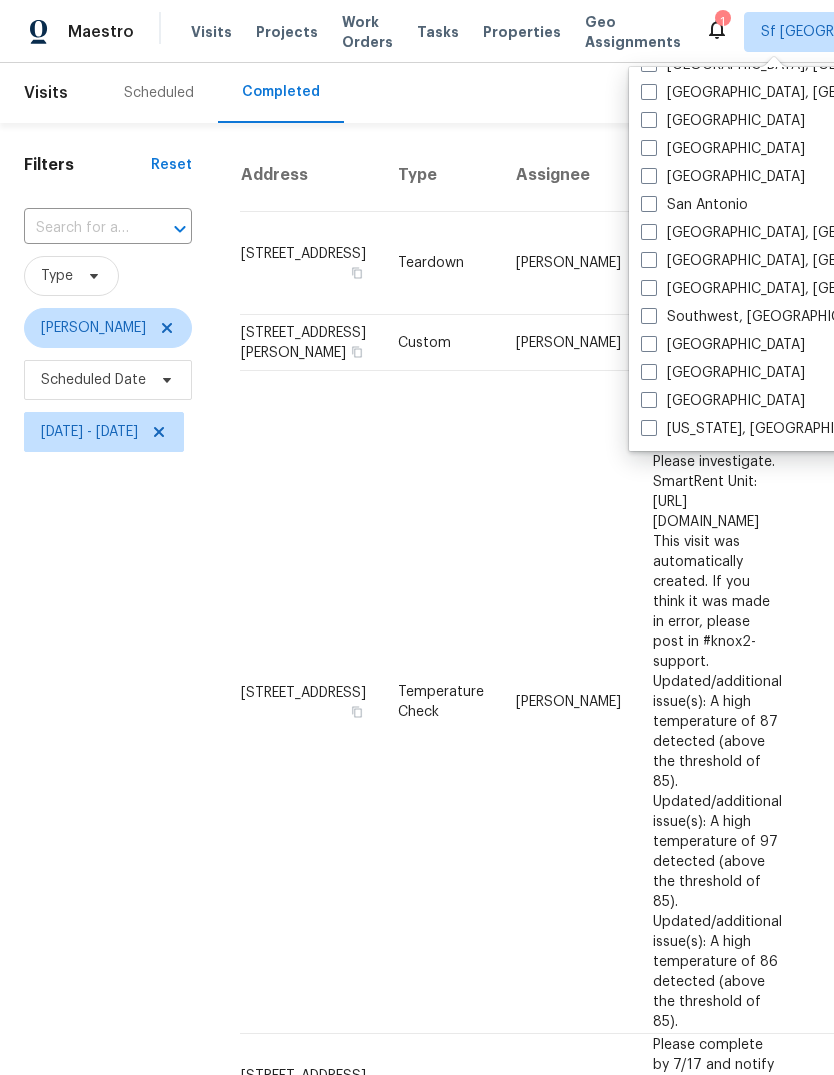 scroll, scrollTop: 1340, scrollLeft: 0, axis: vertical 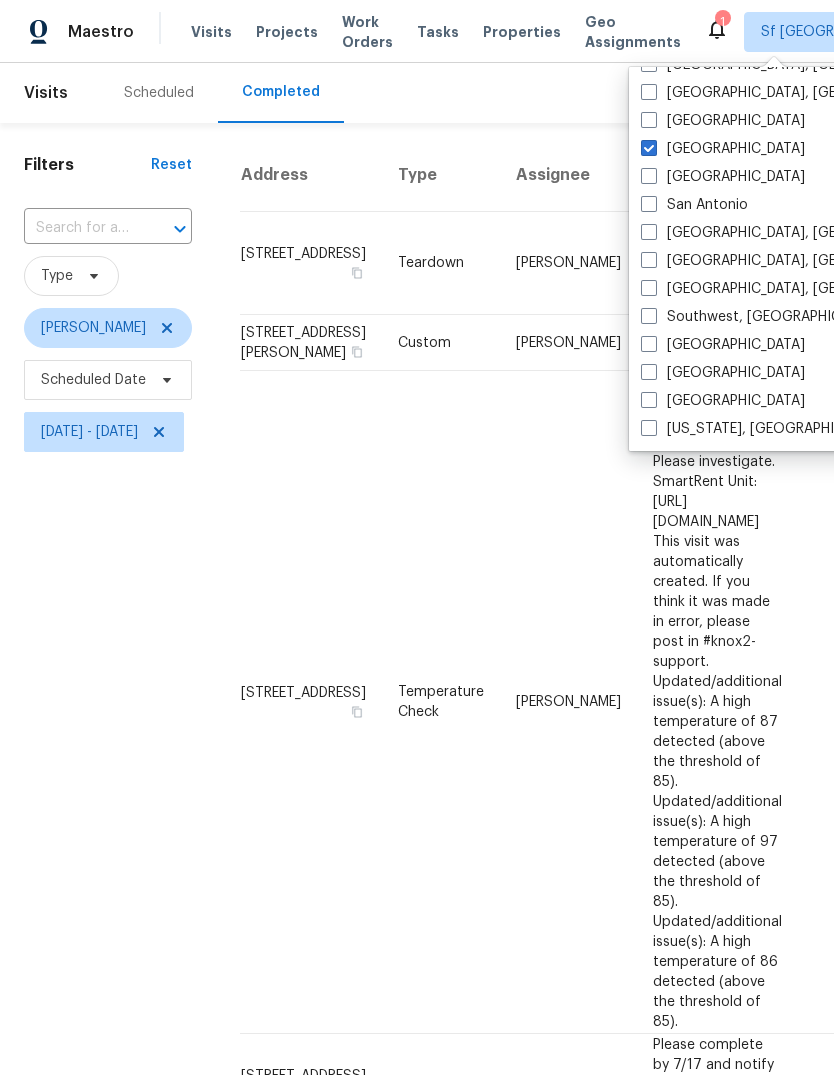 checkbox on "true" 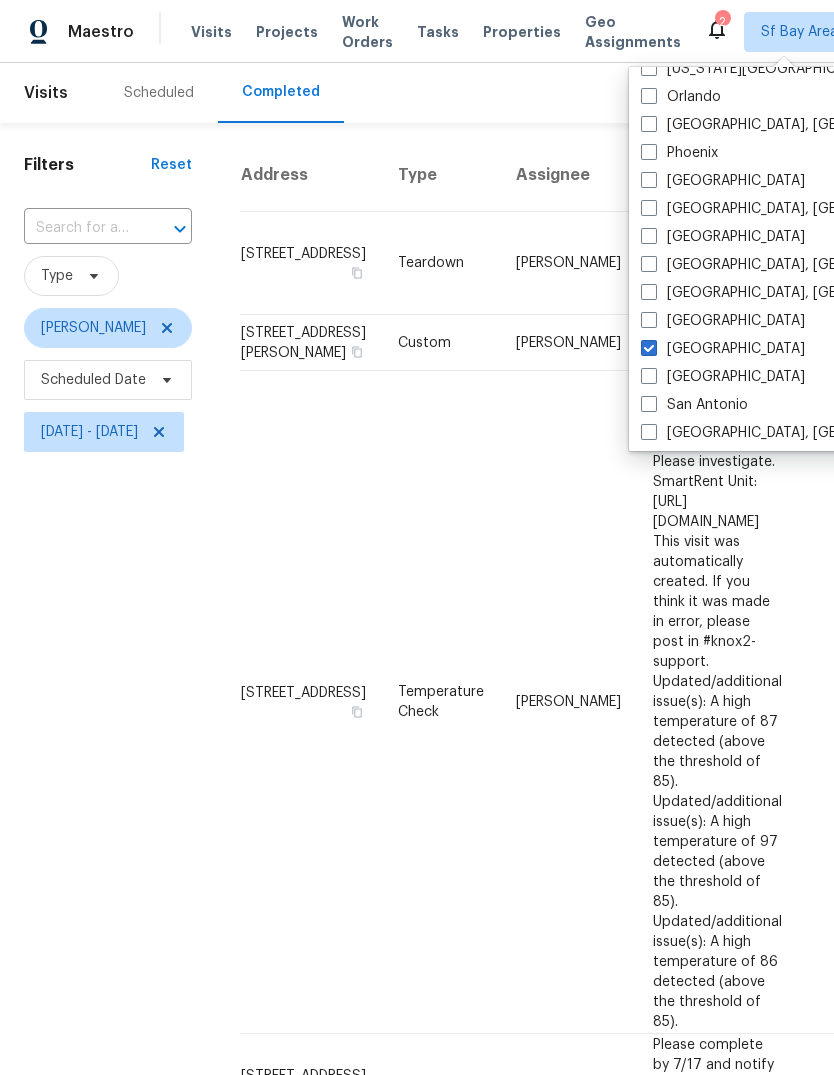 scroll, scrollTop: 1131, scrollLeft: 0, axis: vertical 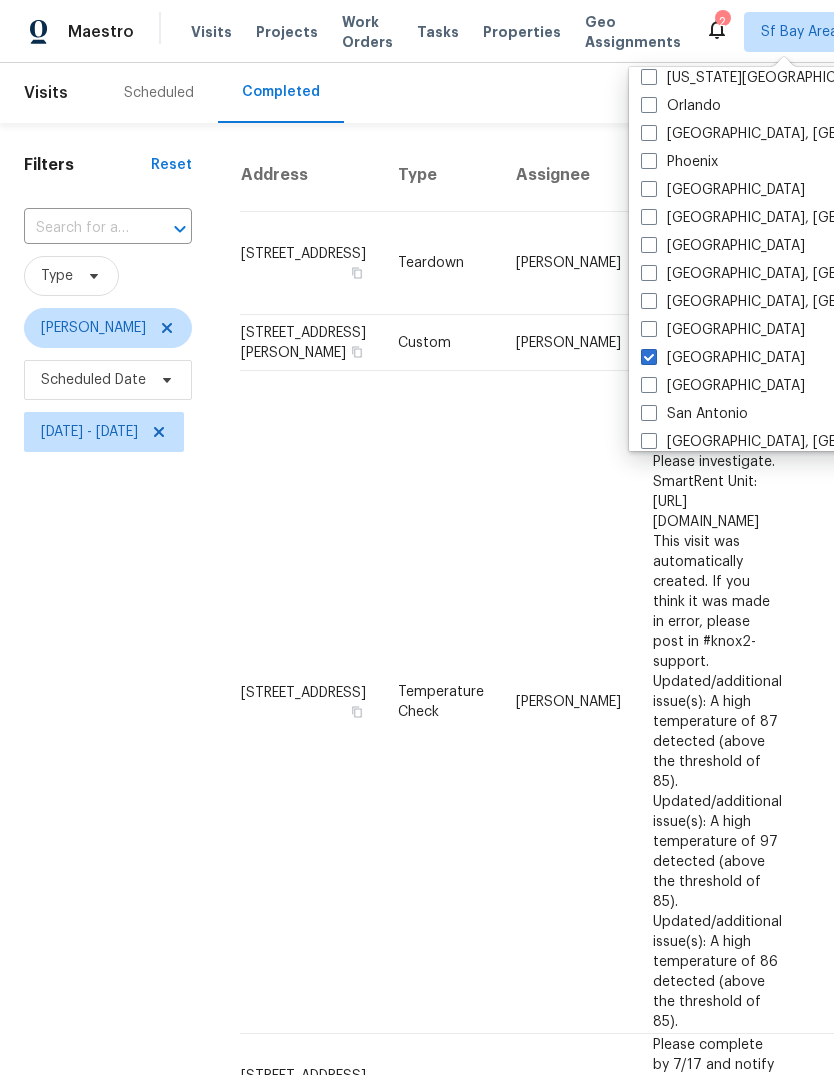 click on "[GEOGRAPHIC_DATA]" at bounding box center (723, 190) 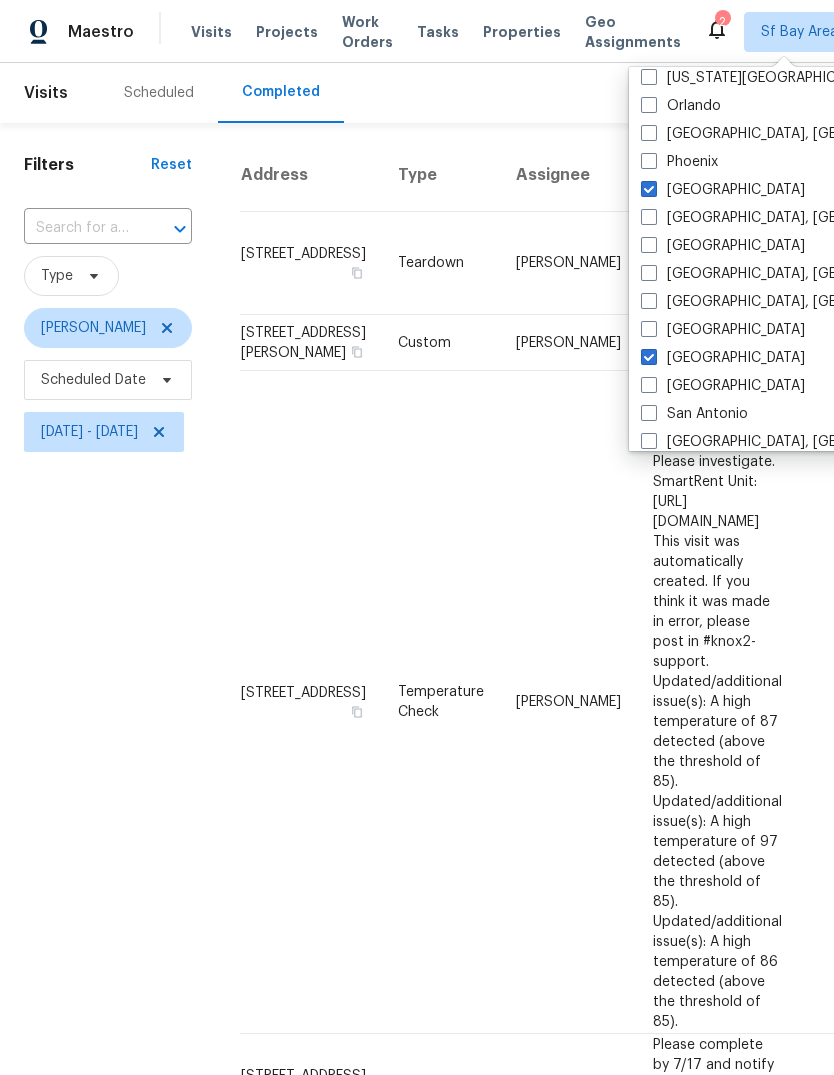 checkbox on "true" 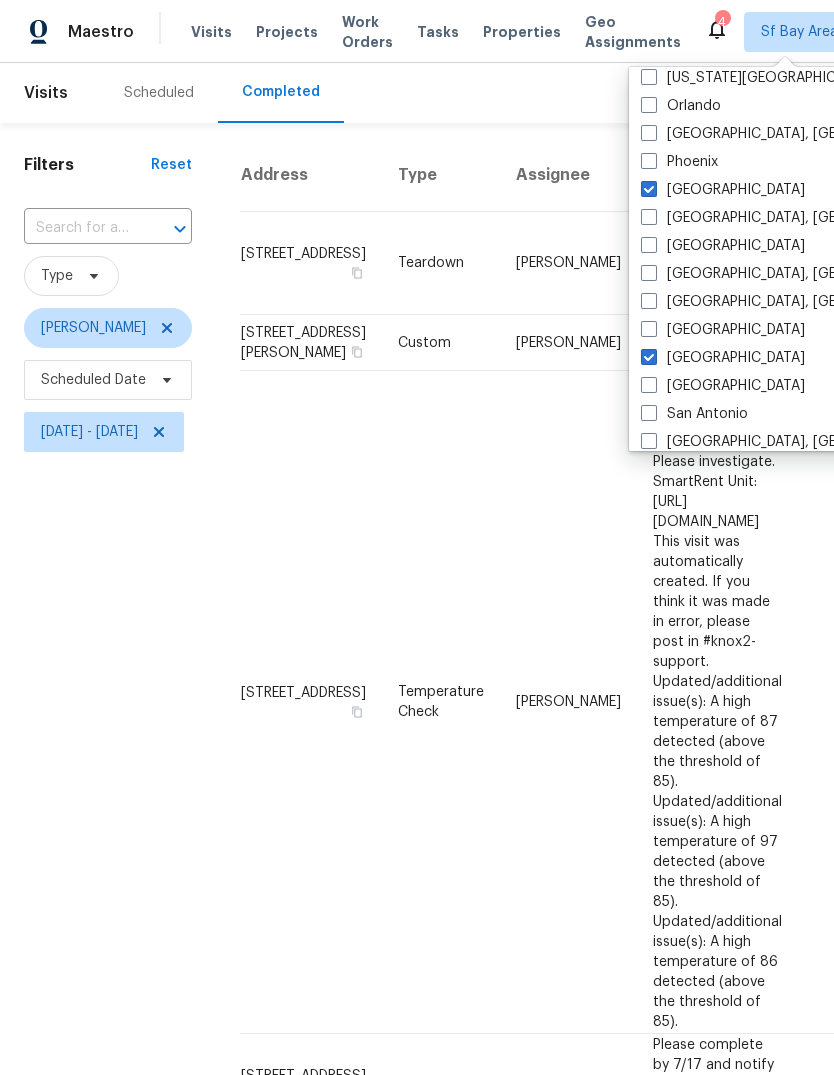 click on "Filters Reset ​ Type Erwin Alberty Scheduled Date Wed, Jan 01 - Tue, Jul 15" at bounding box center (108, 1228) 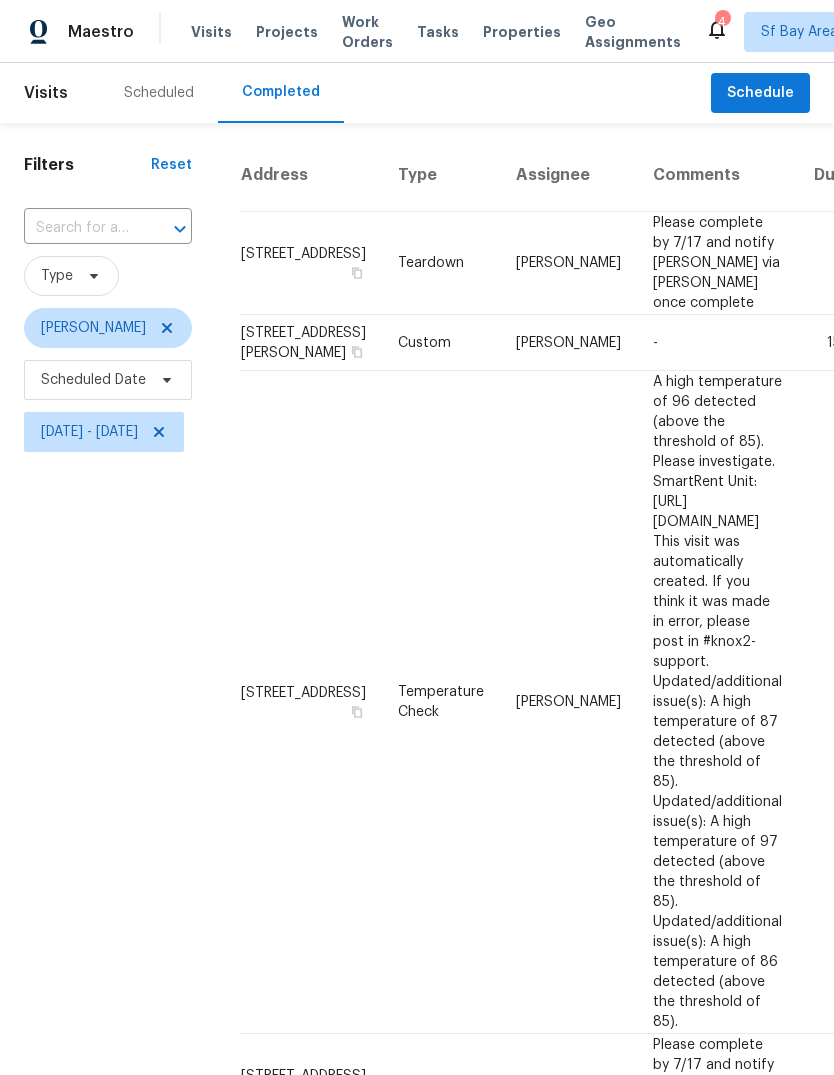 click on "Tasks" at bounding box center [438, 32] 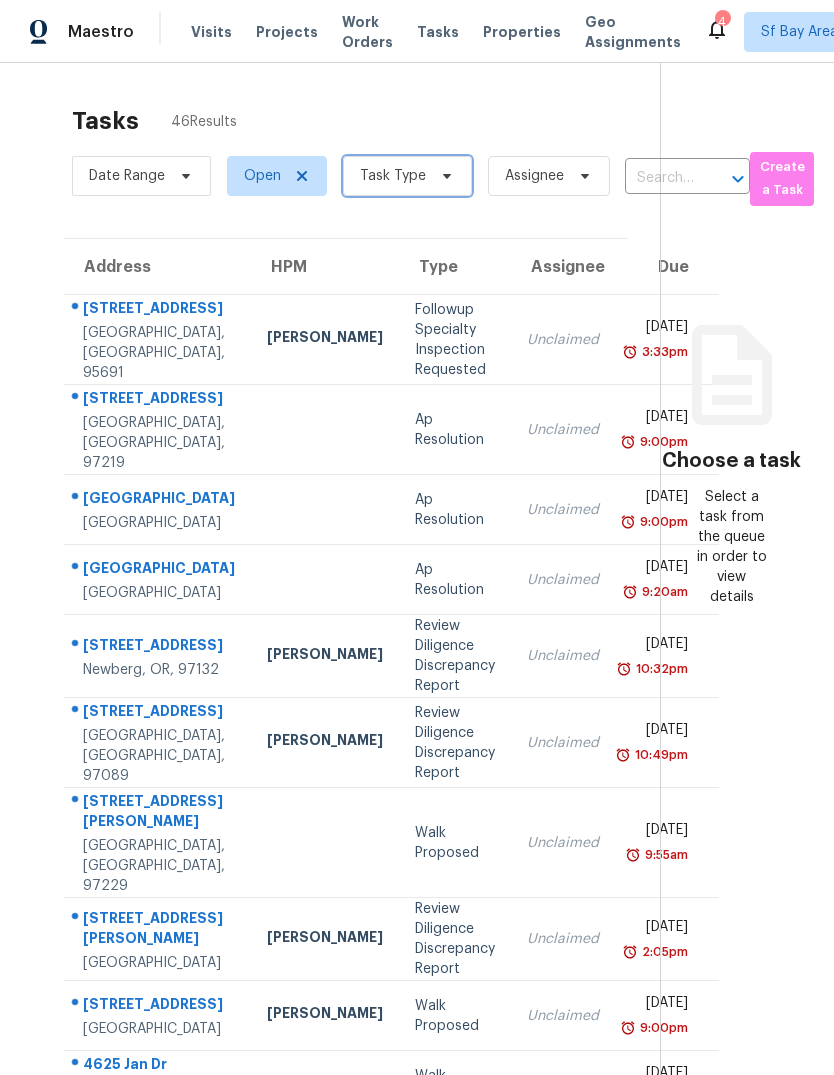 click on "Task Type" at bounding box center (393, 176) 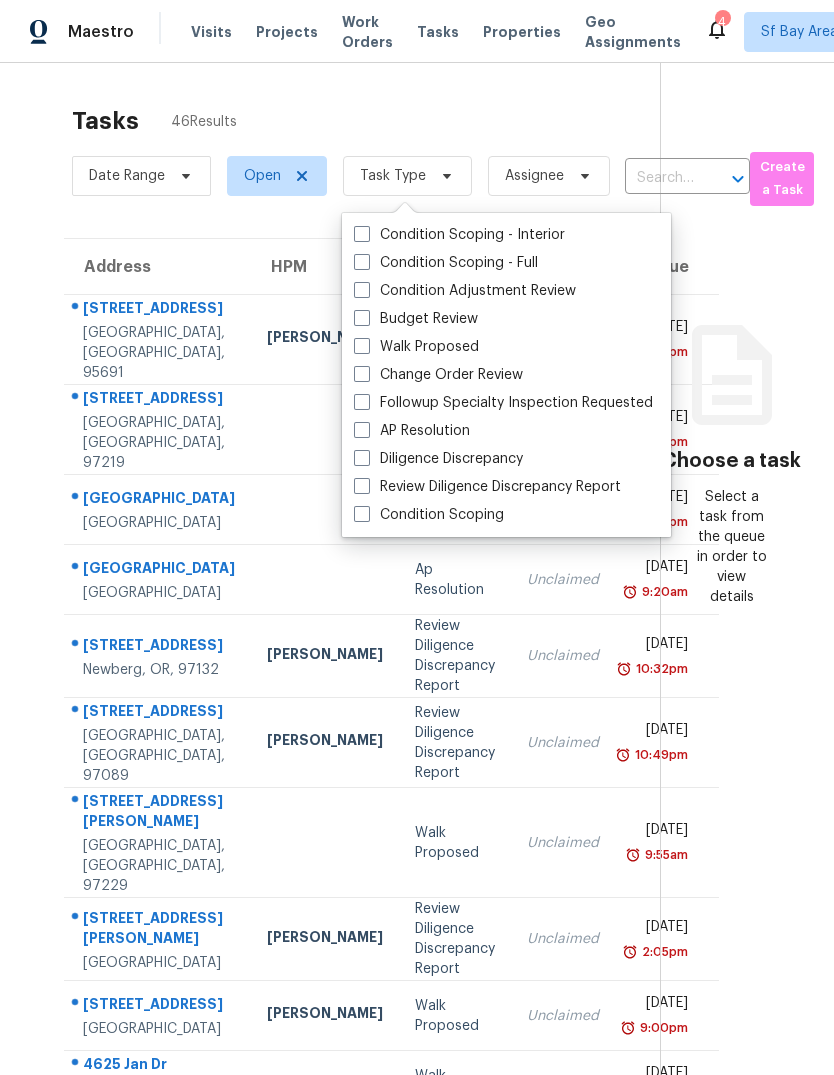 click on "Budget Review" at bounding box center [416, 319] 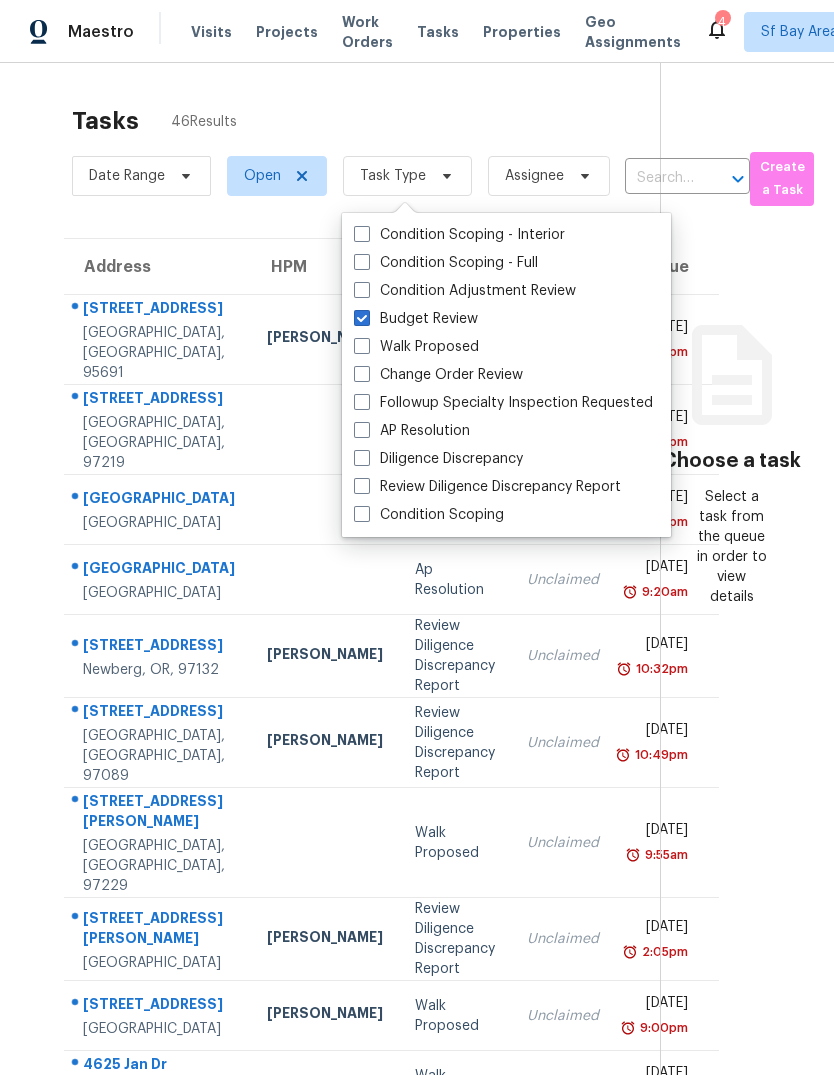 checkbox on "true" 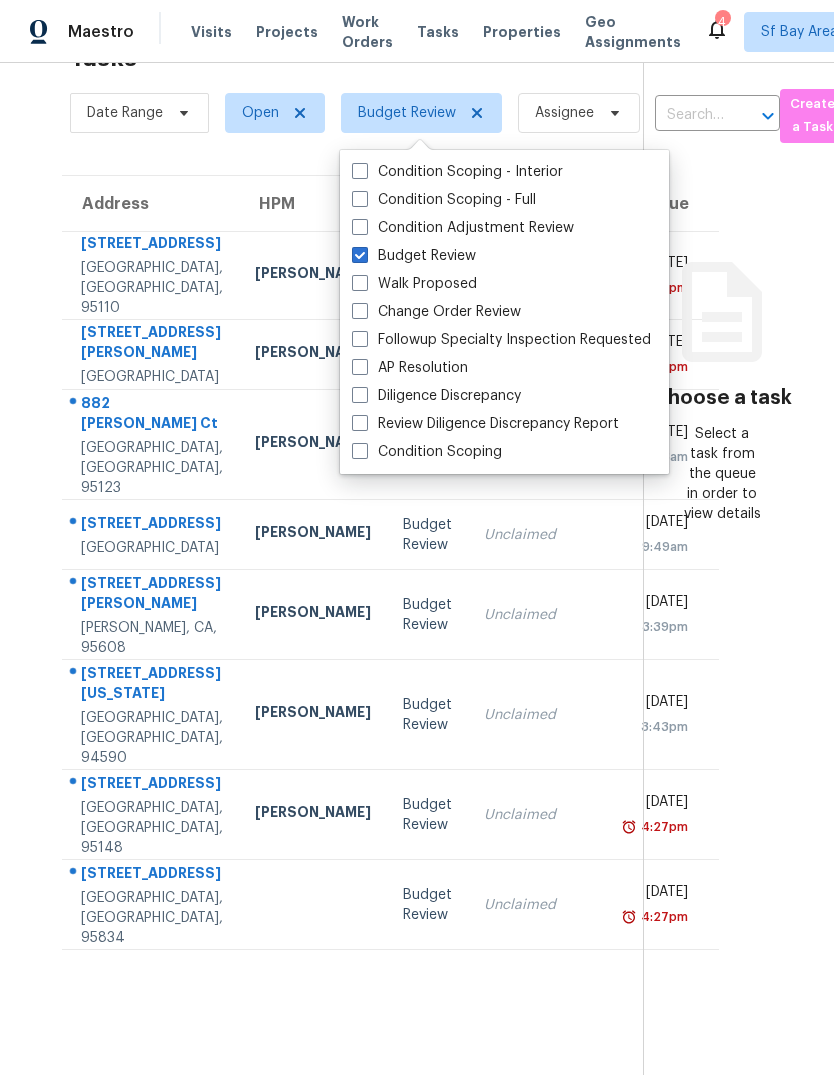 scroll, scrollTop: 63, scrollLeft: 0, axis: vertical 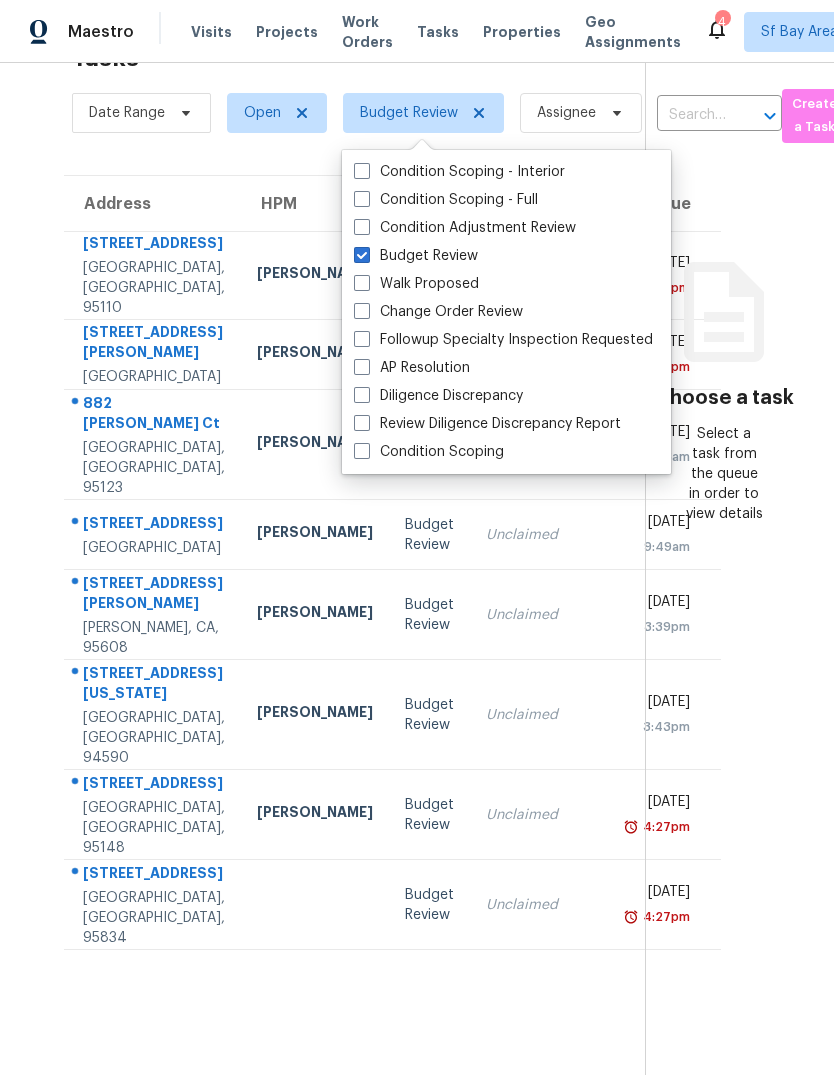 click on "San Jose, CA, 95148" at bounding box center [154, 828] 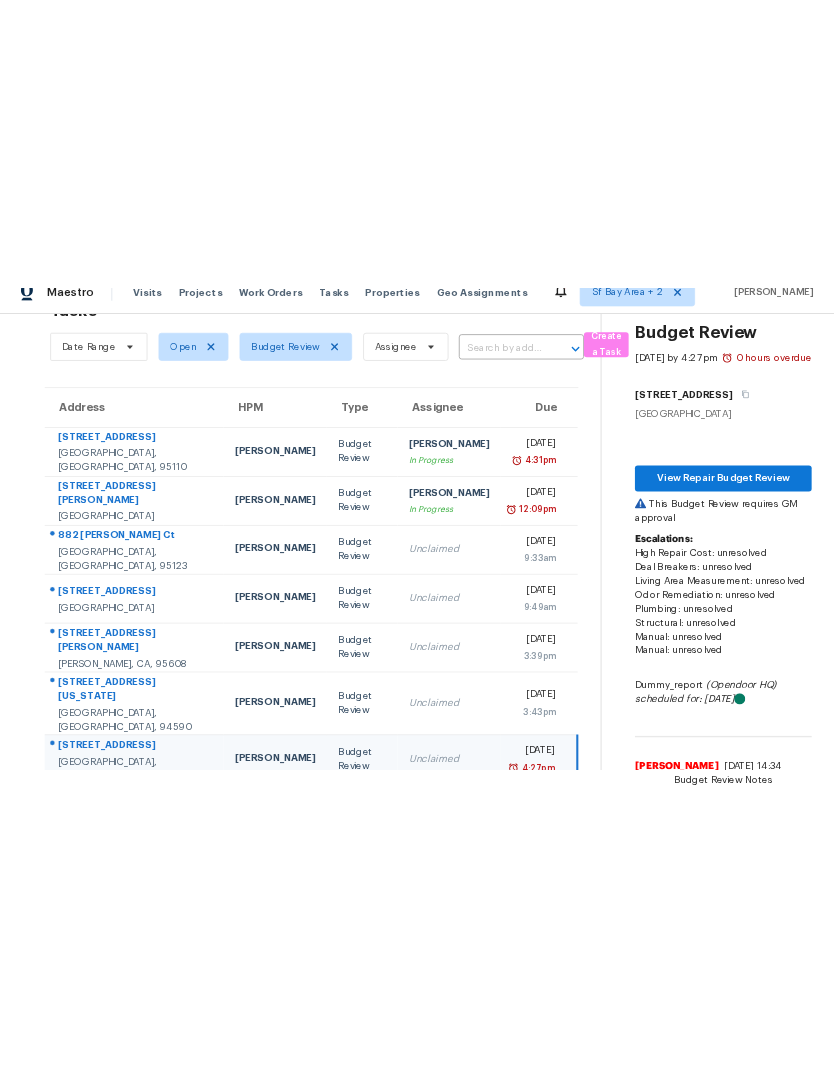 scroll, scrollTop: 0, scrollLeft: 0, axis: both 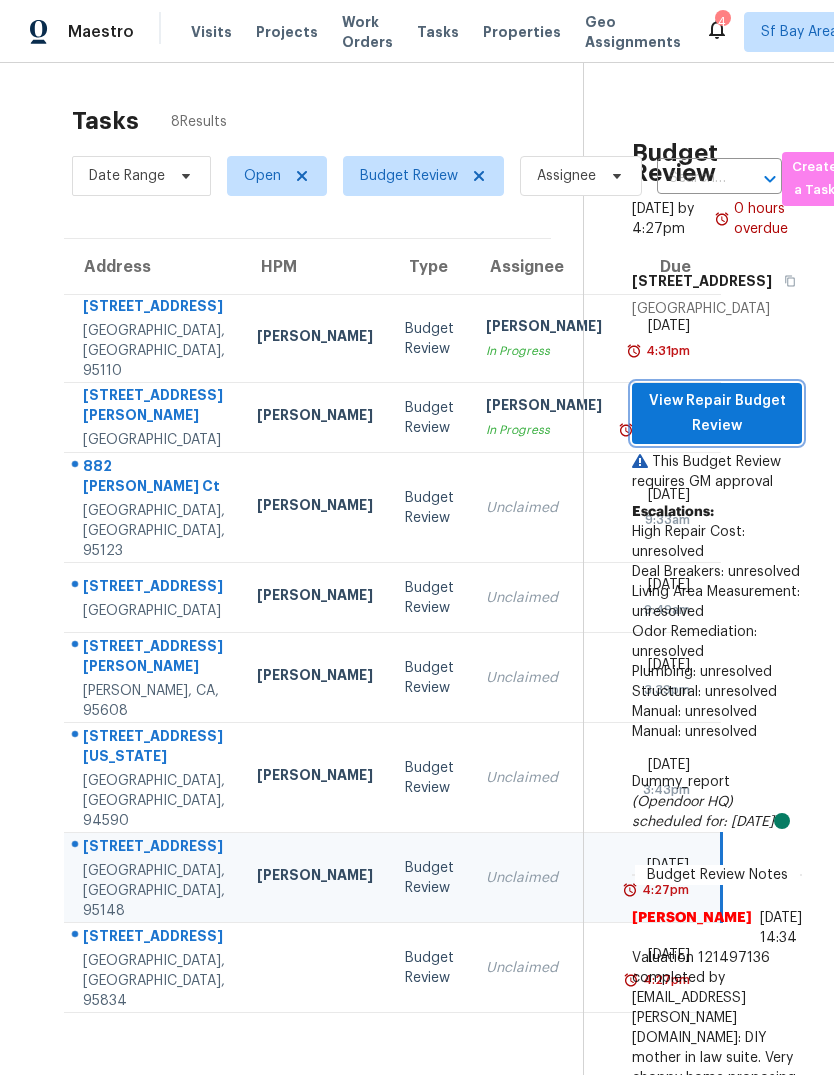 click on "View Repair Budget Review" at bounding box center (717, 413) 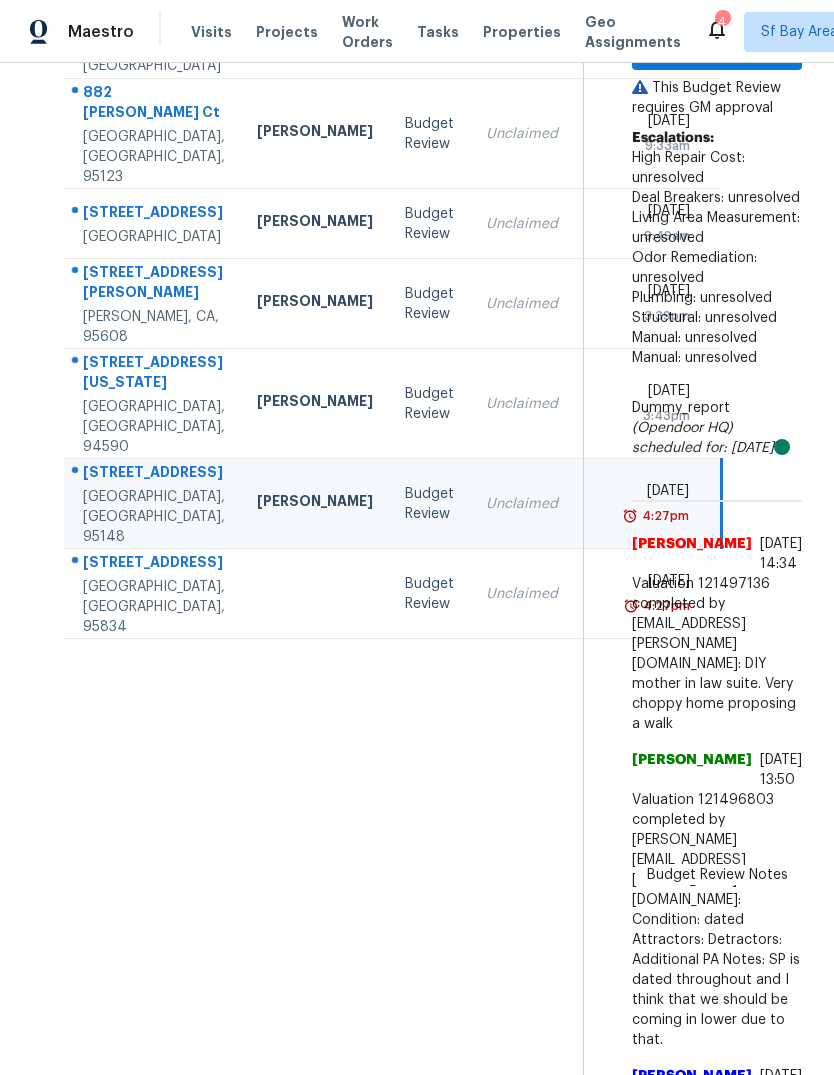 scroll, scrollTop: 366, scrollLeft: -1, axis: both 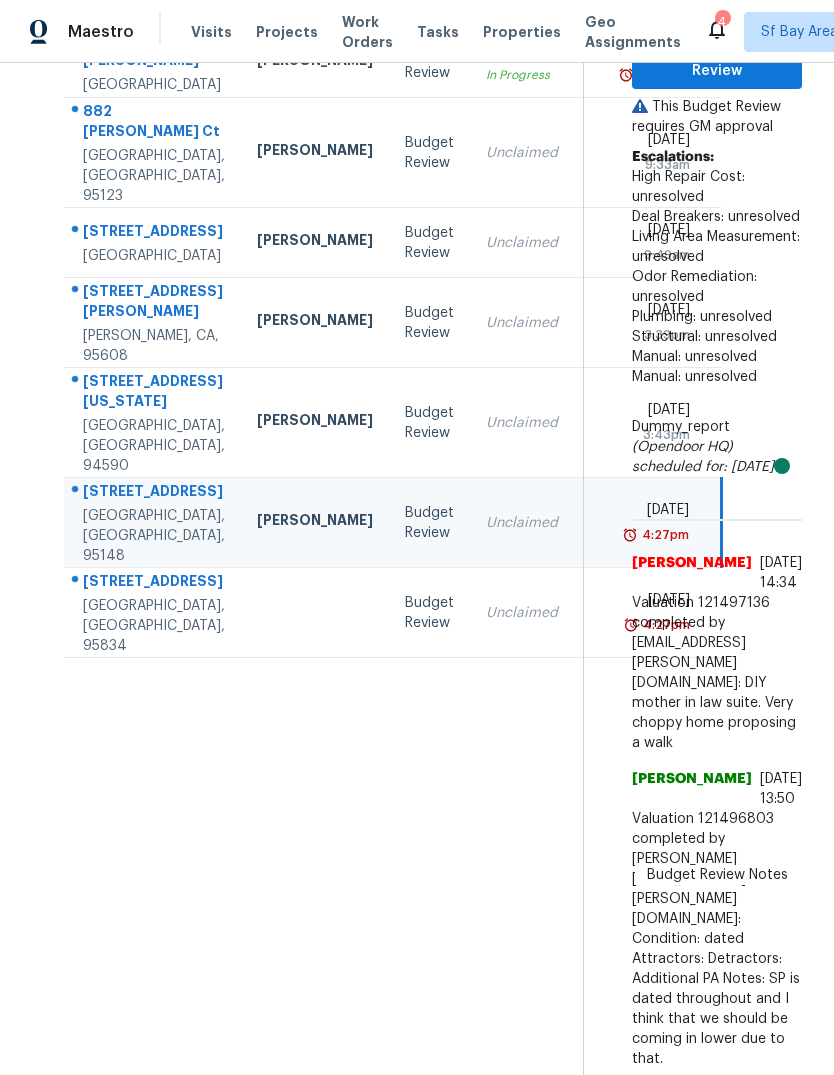 click on "739 Illinois St" at bounding box center [154, 393] 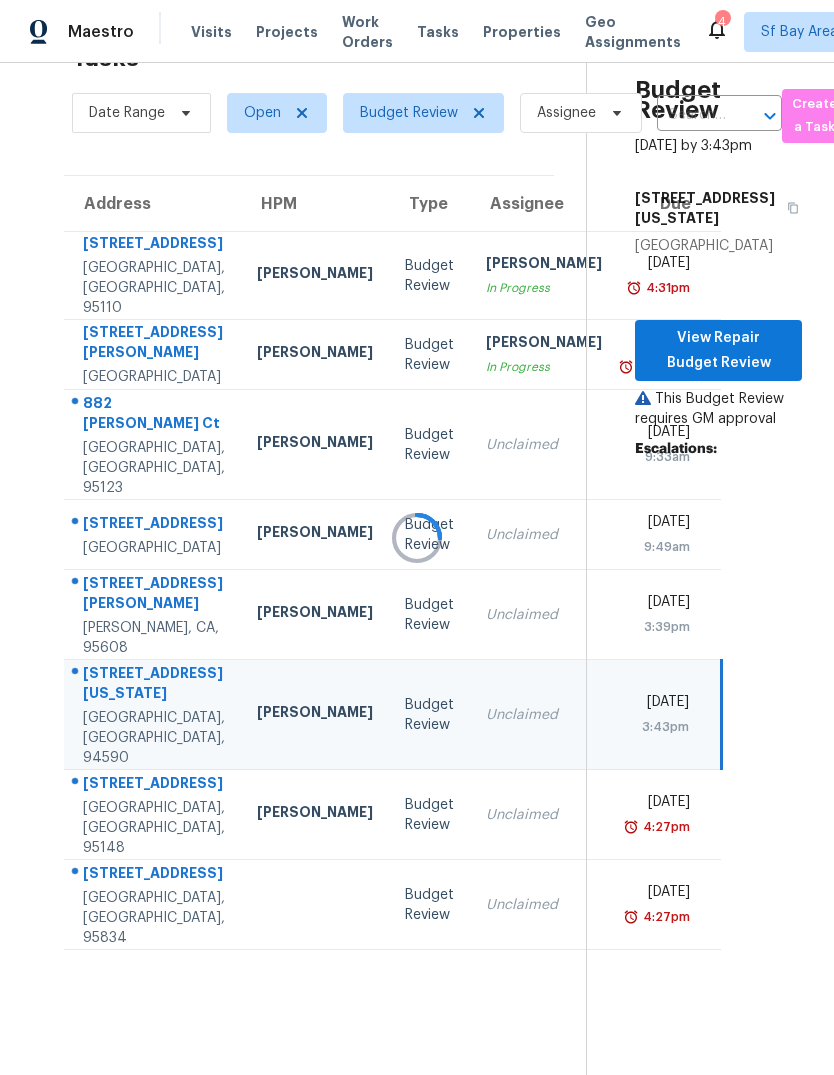scroll, scrollTop: 63, scrollLeft: 0, axis: vertical 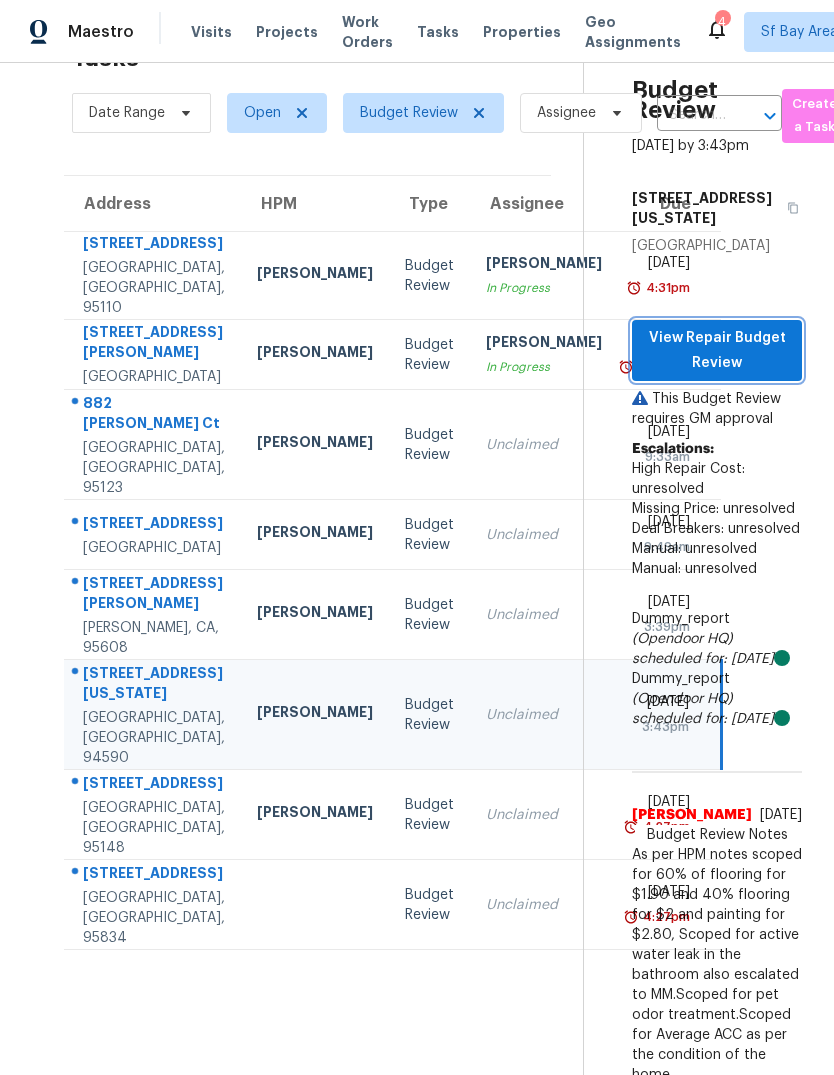 click on "View Repair Budget Review" at bounding box center [717, 350] 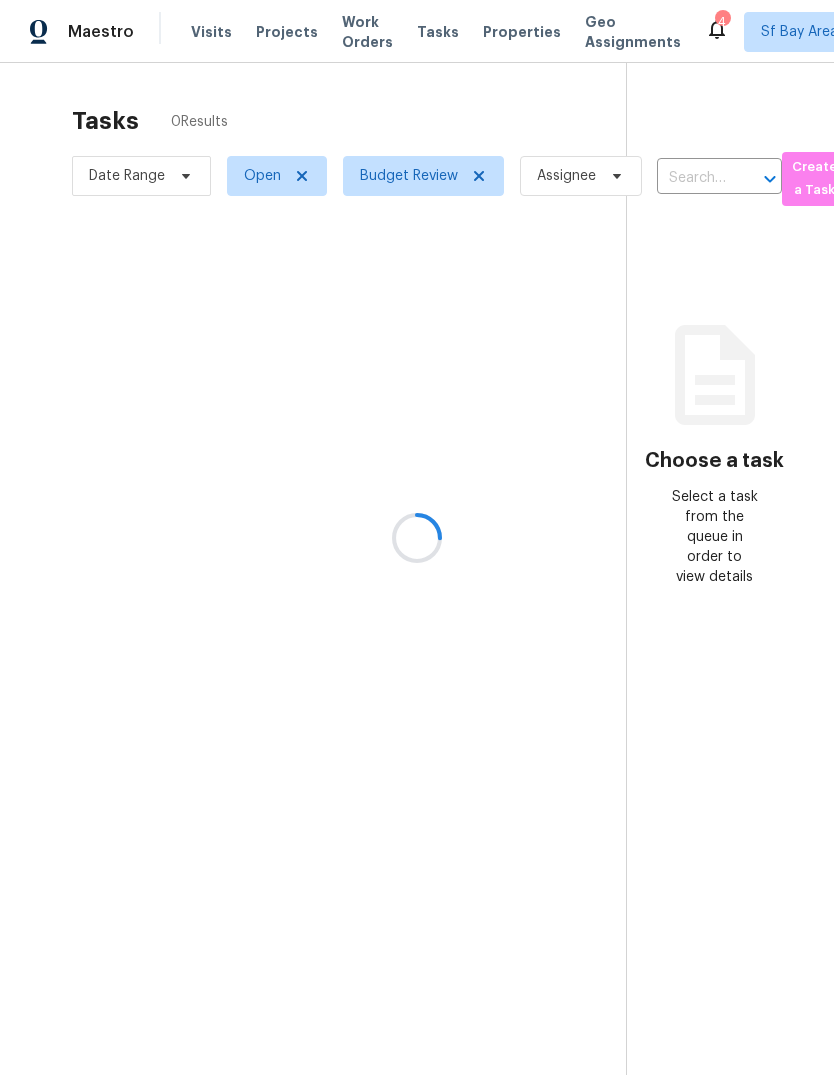 scroll, scrollTop: 0, scrollLeft: 0, axis: both 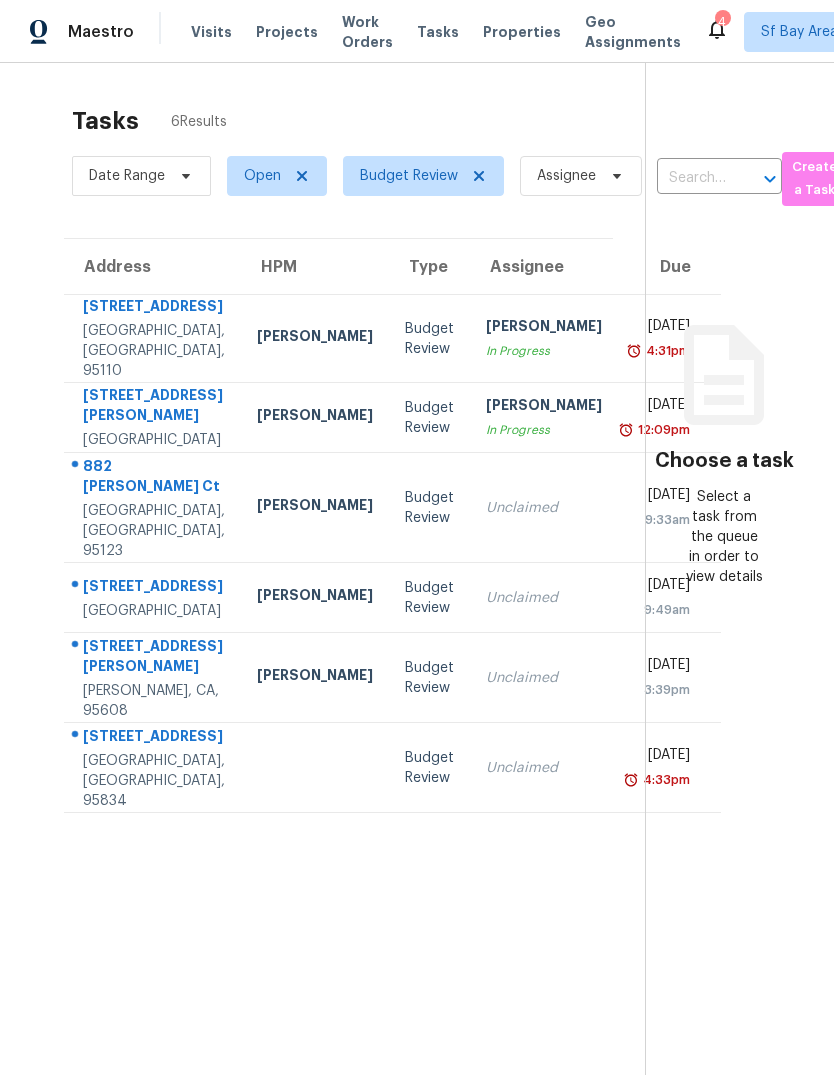 click on "San Jose, CA, 95123" at bounding box center [154, 531] 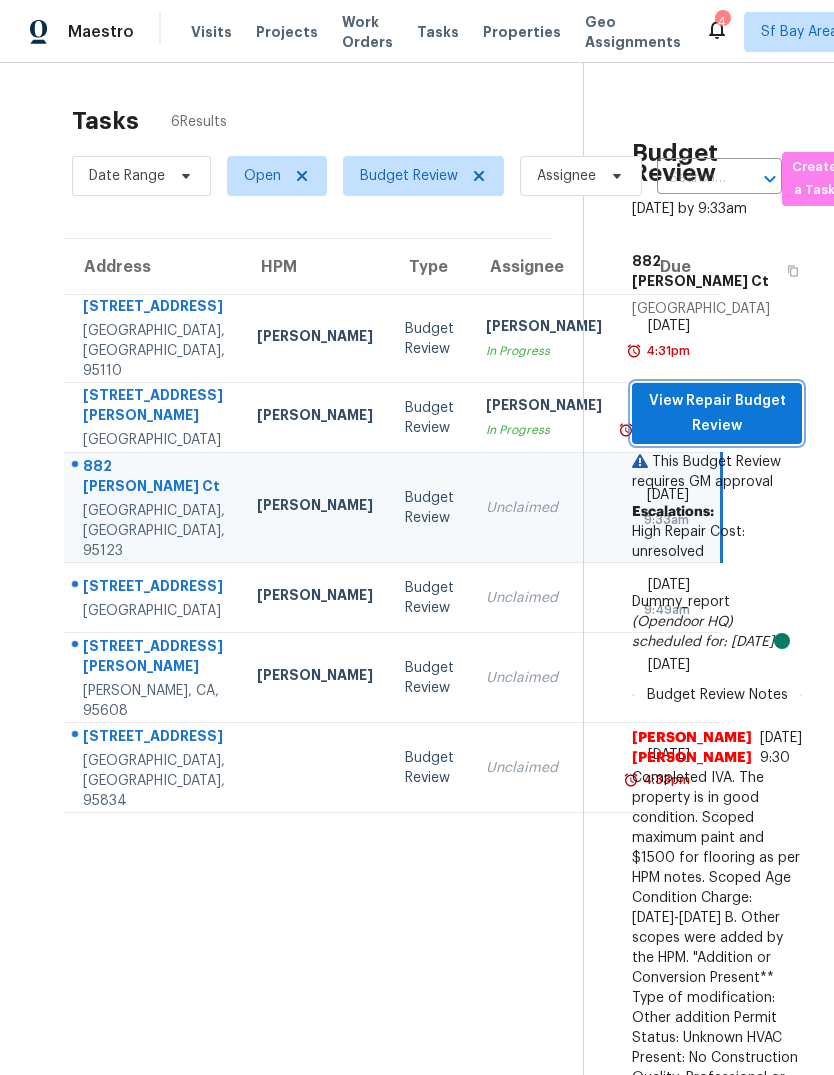 click on "View Repair Budget Review" at bounding box center [717, 413] 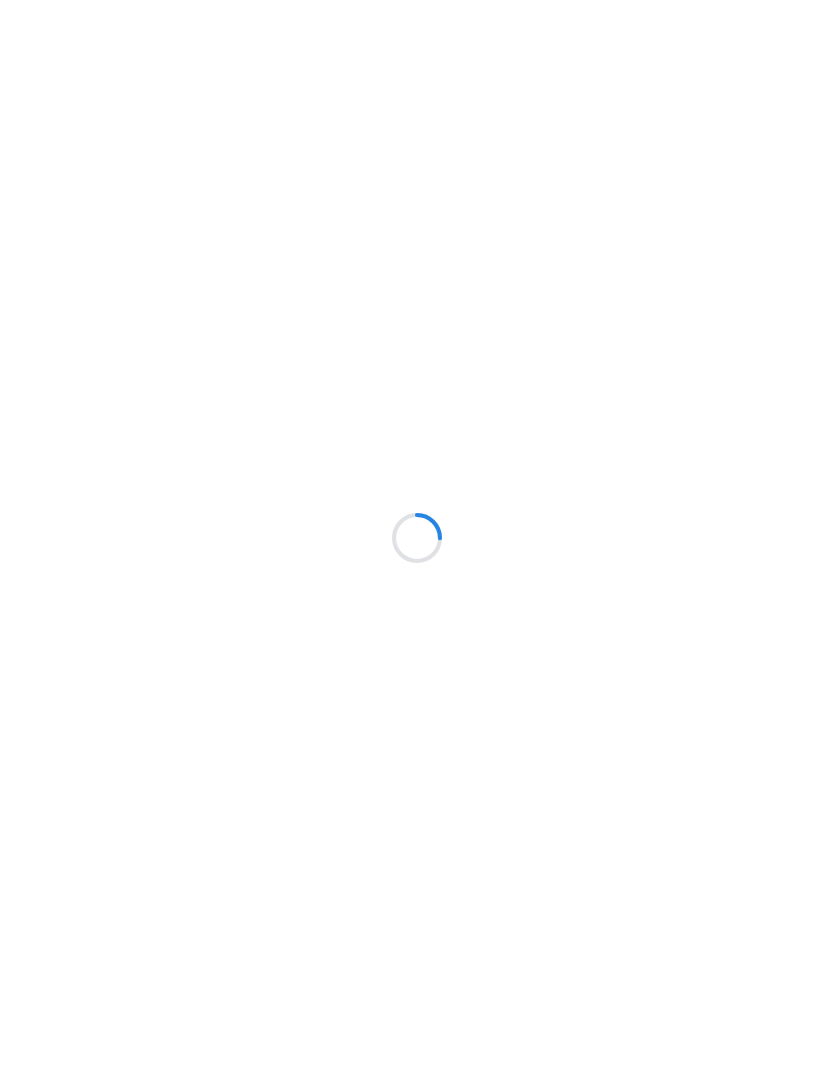 scroll, scrollTop: 0, scrollLeft: 0, axis: both 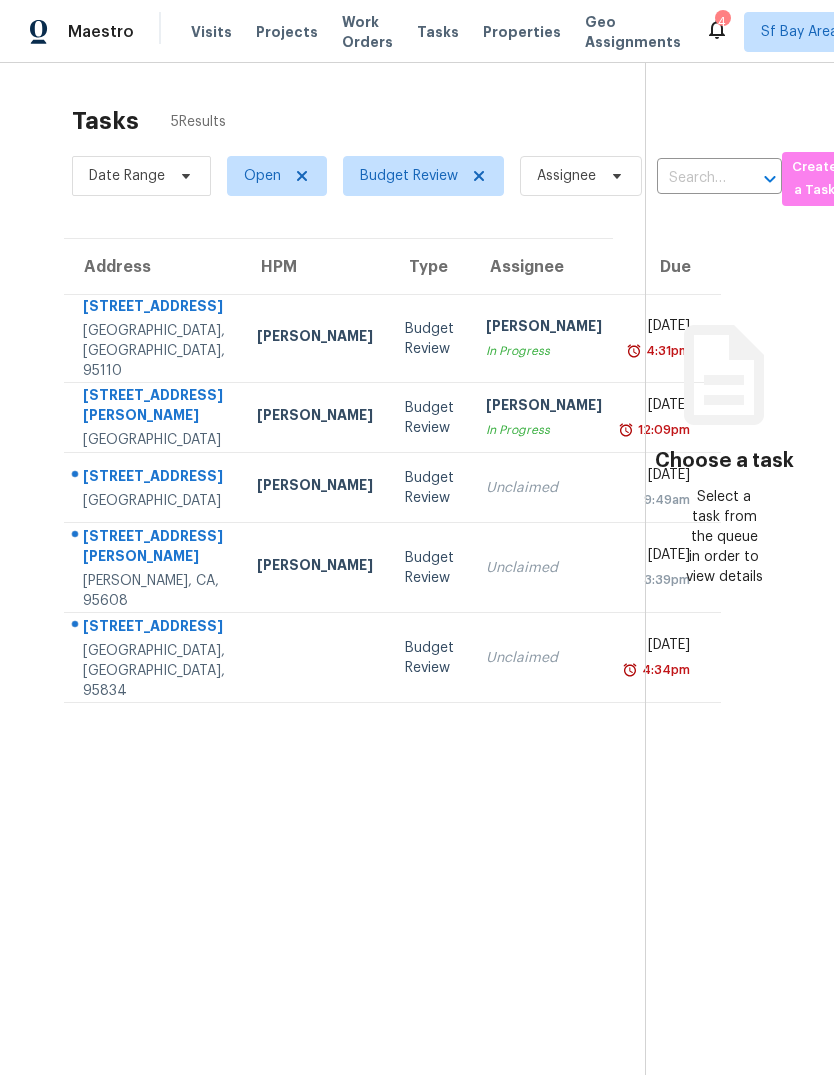 click on "[STREET_ADDRESS][PERSON_NAME]" at bounding box center [154, 548] 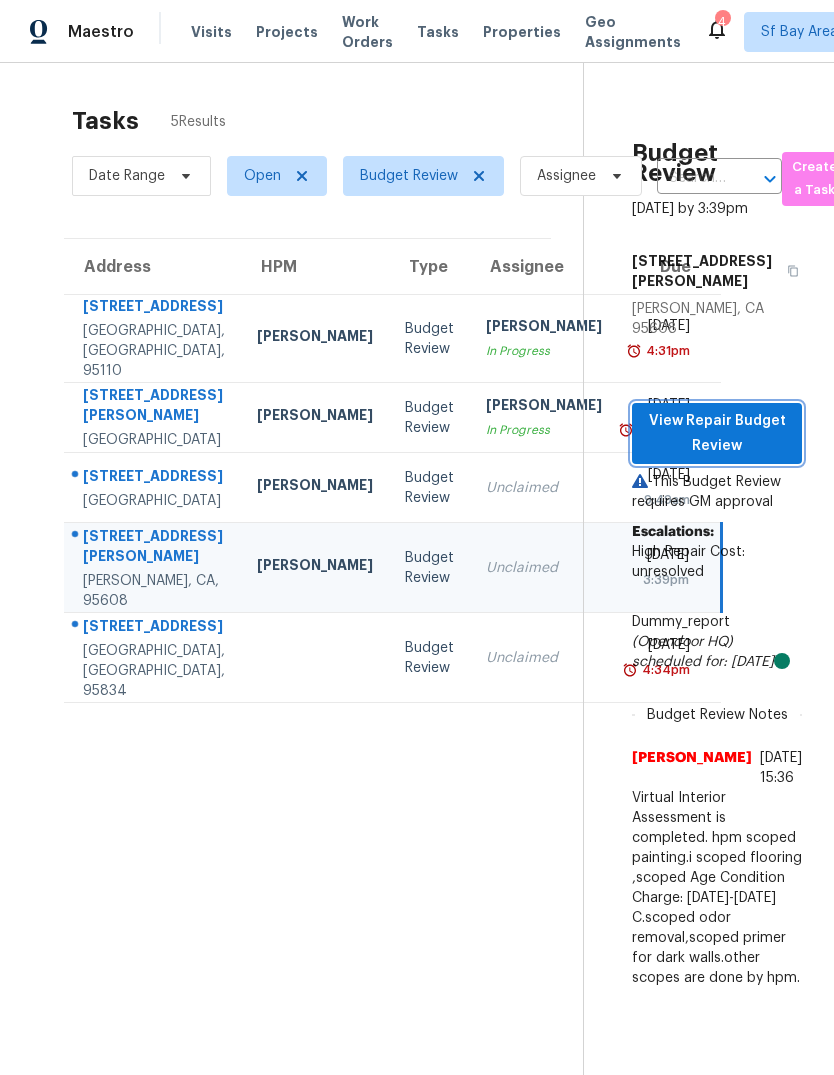 click on "View Repair Budget Review" at bounding box center [717, 433] 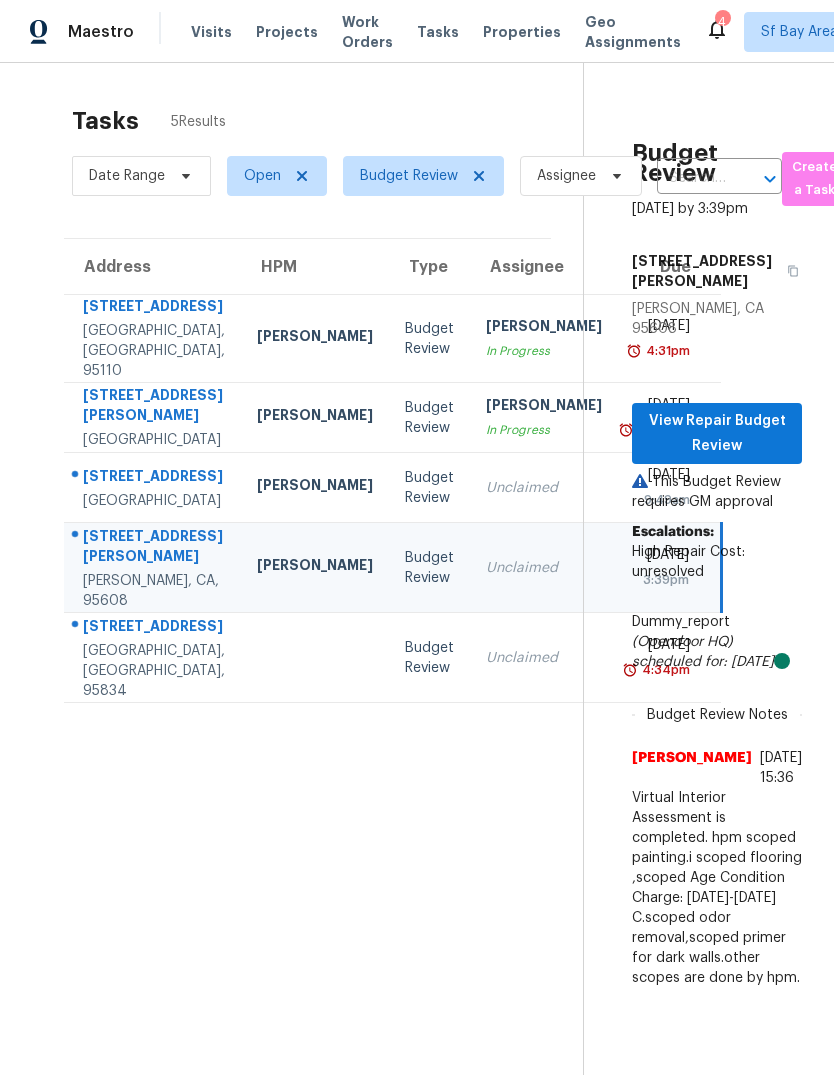 click on "10539 Marcel Way" at bounding box center (154, 478) 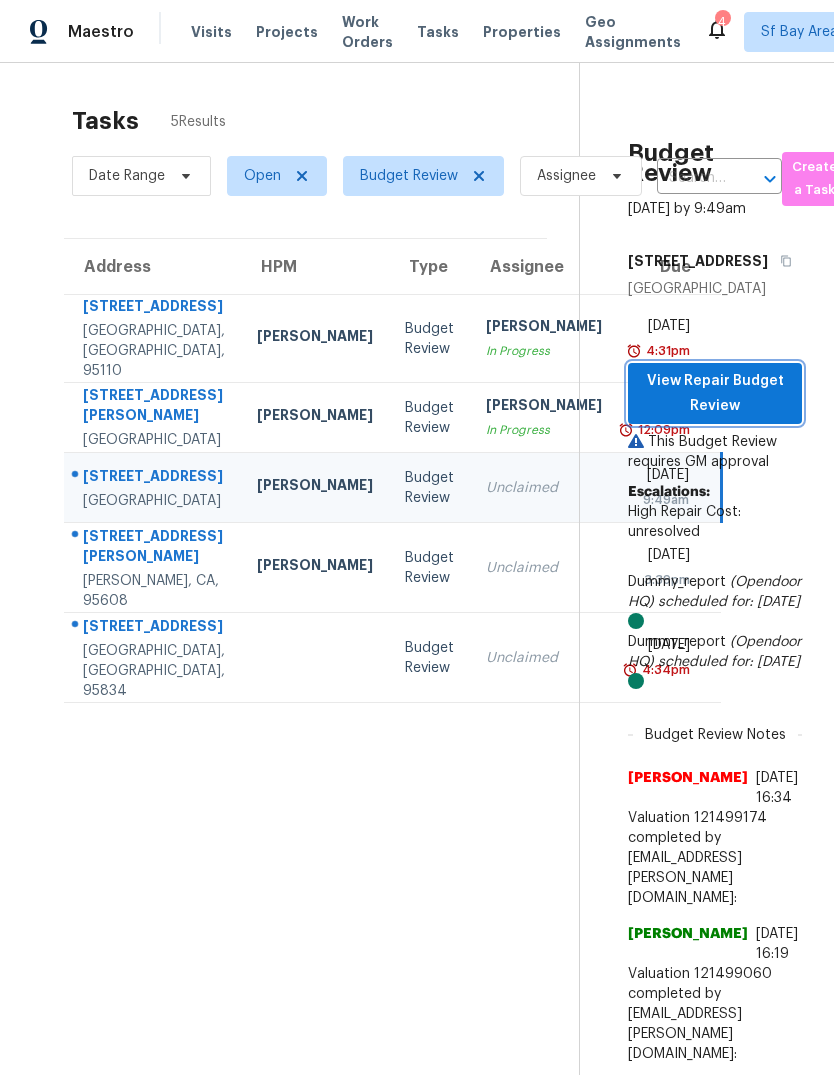click on "View Repair Budget Review" at bounding box center [715, 393] 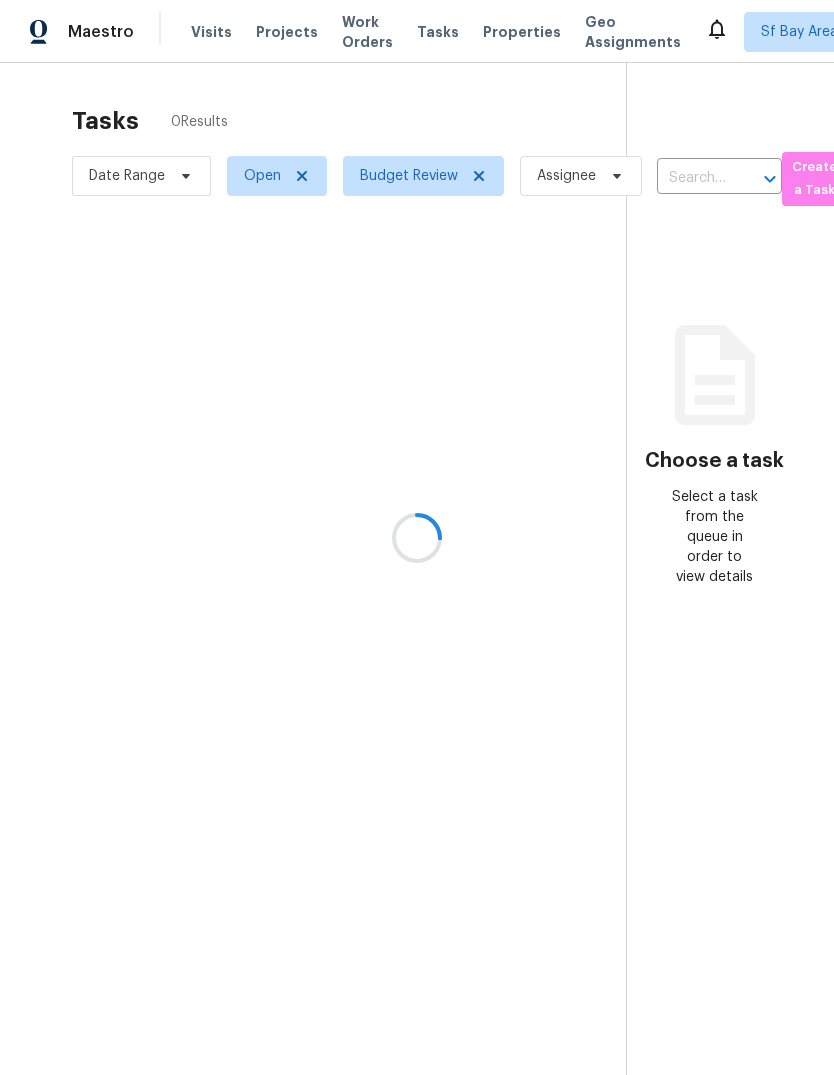 scroll, scrollTop: 0, scrollLeft: 0, axis: both 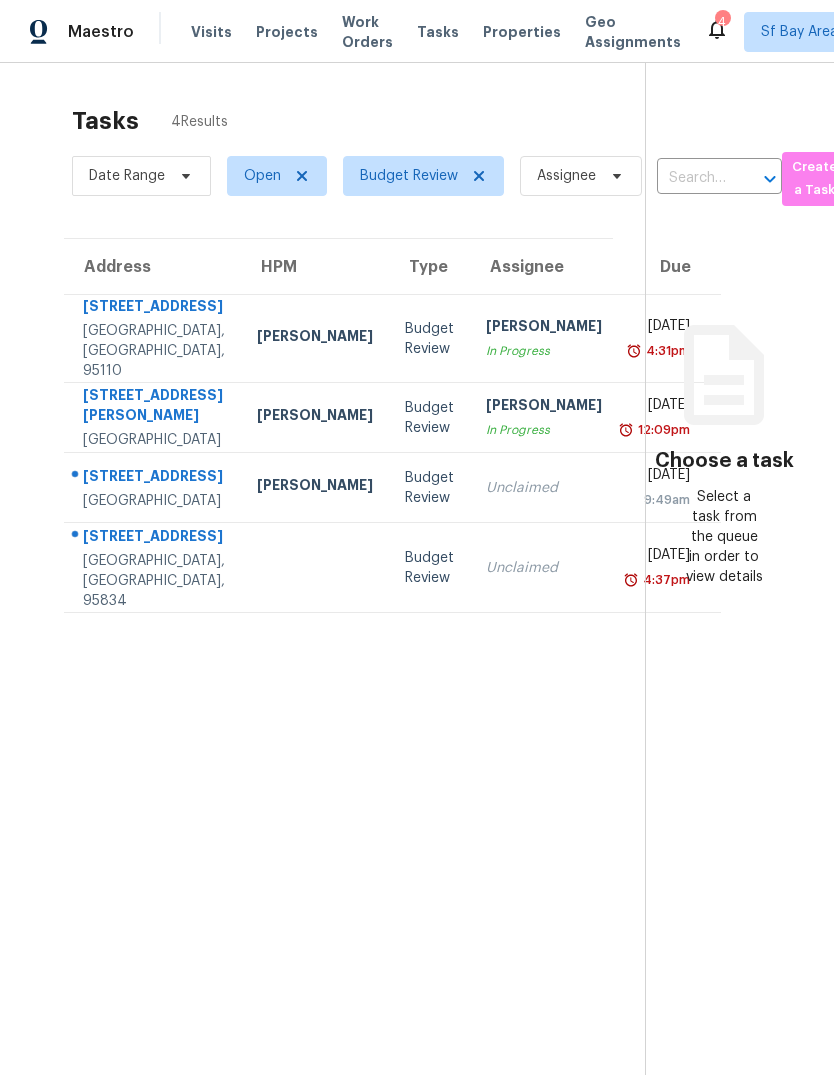 click on "Rancho Cordova, CA, 95670" at bounding box center [154, 501] 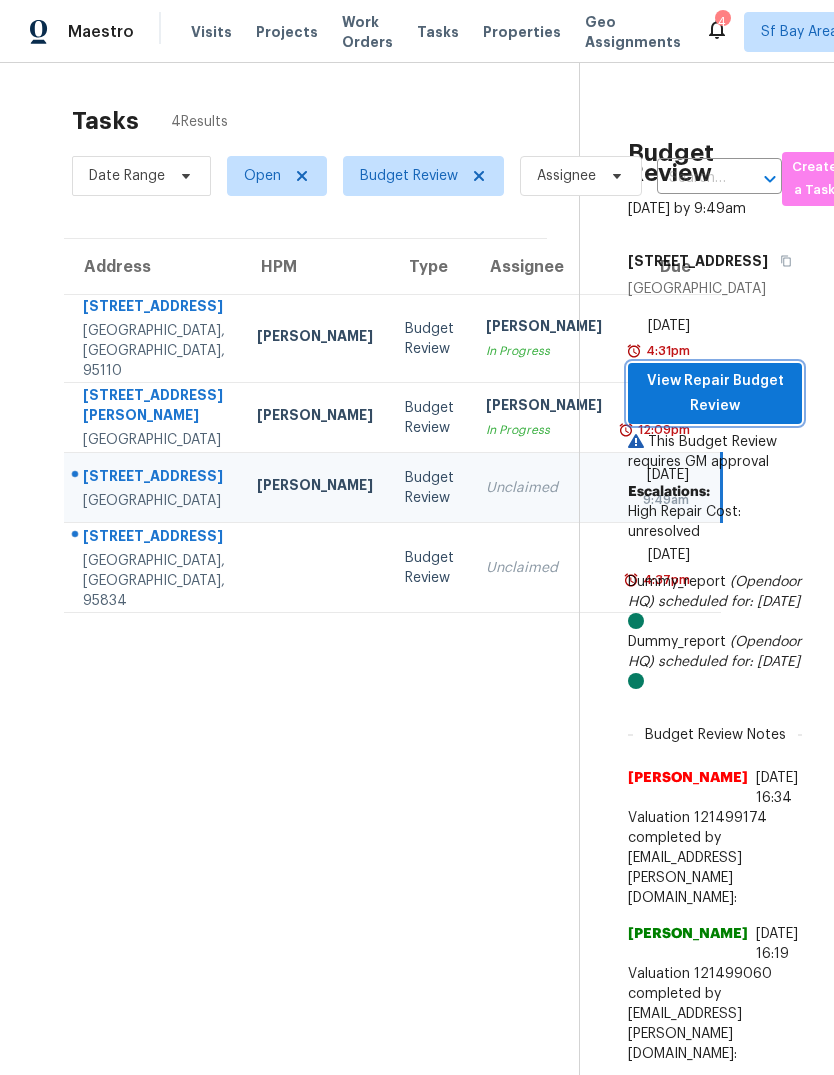 click on "View Repair Budget Review" at bounding box center [715, 393] 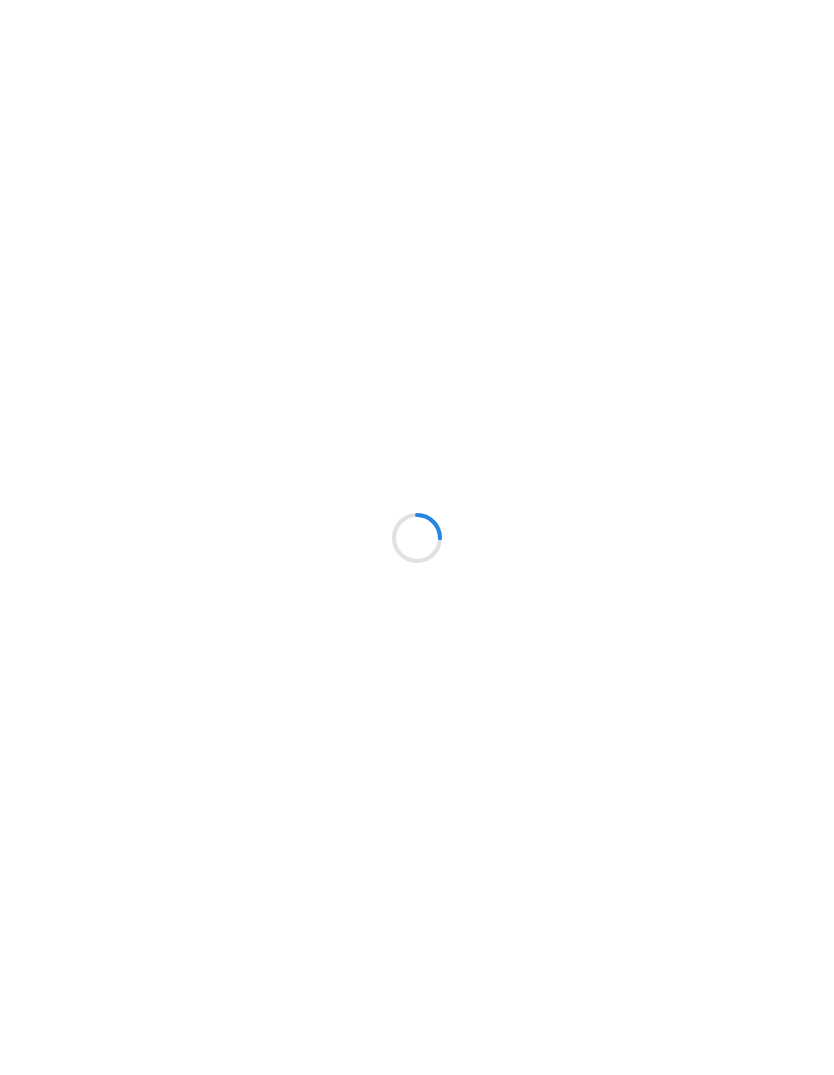 scroll, scrollTop: 0, scrollLeft: 0, axis: both 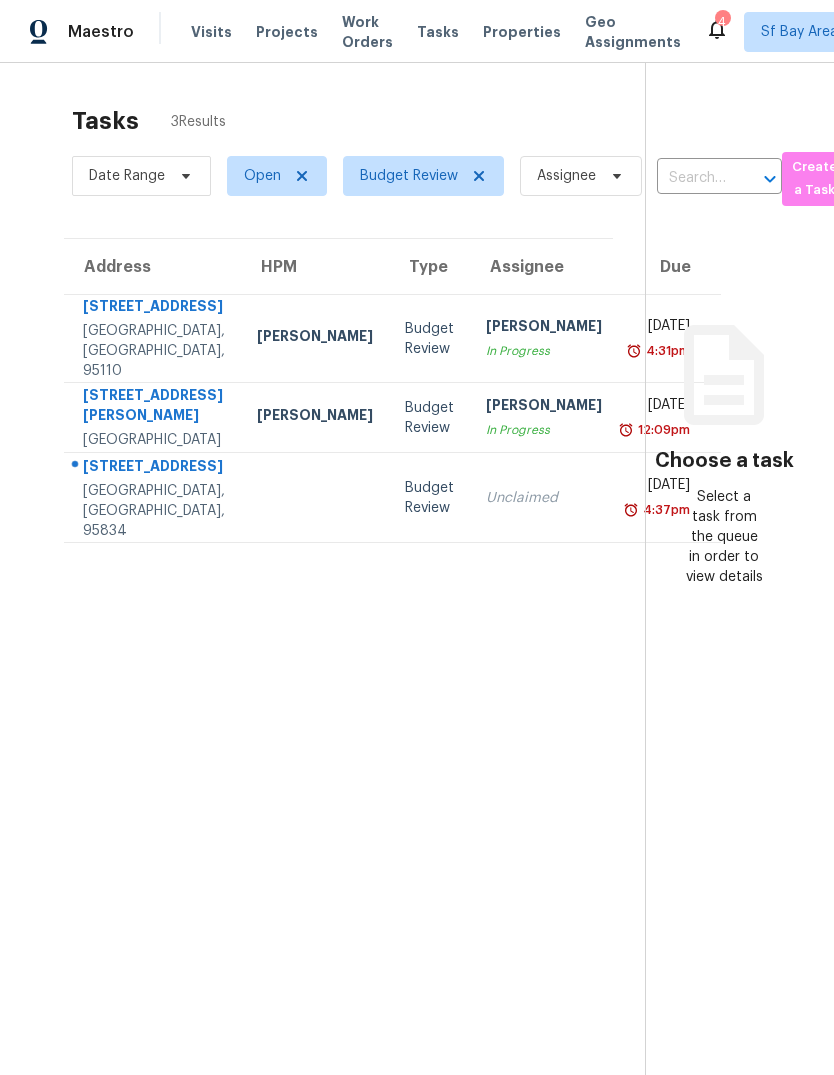 click on "[GEOGRAPHIC_DATA]" at bounding box center [154, 440] 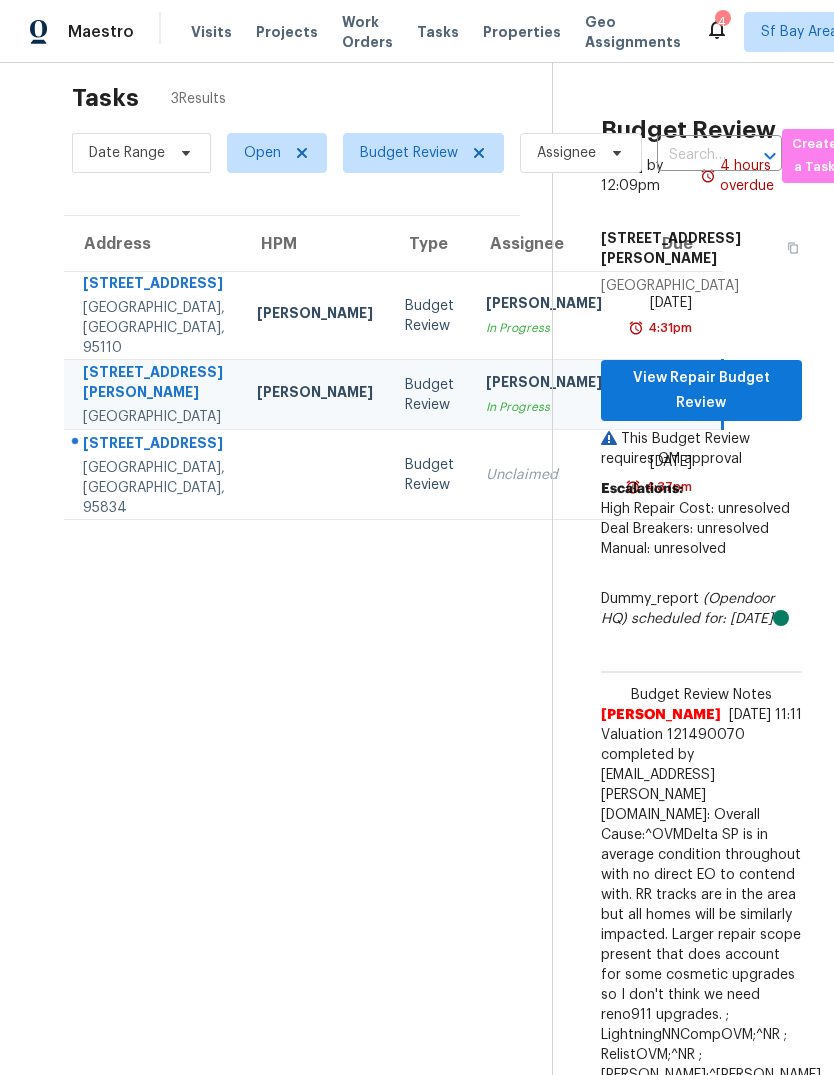 scroll, scrollTop: 24, scrollLeft: 0, axis: vertical 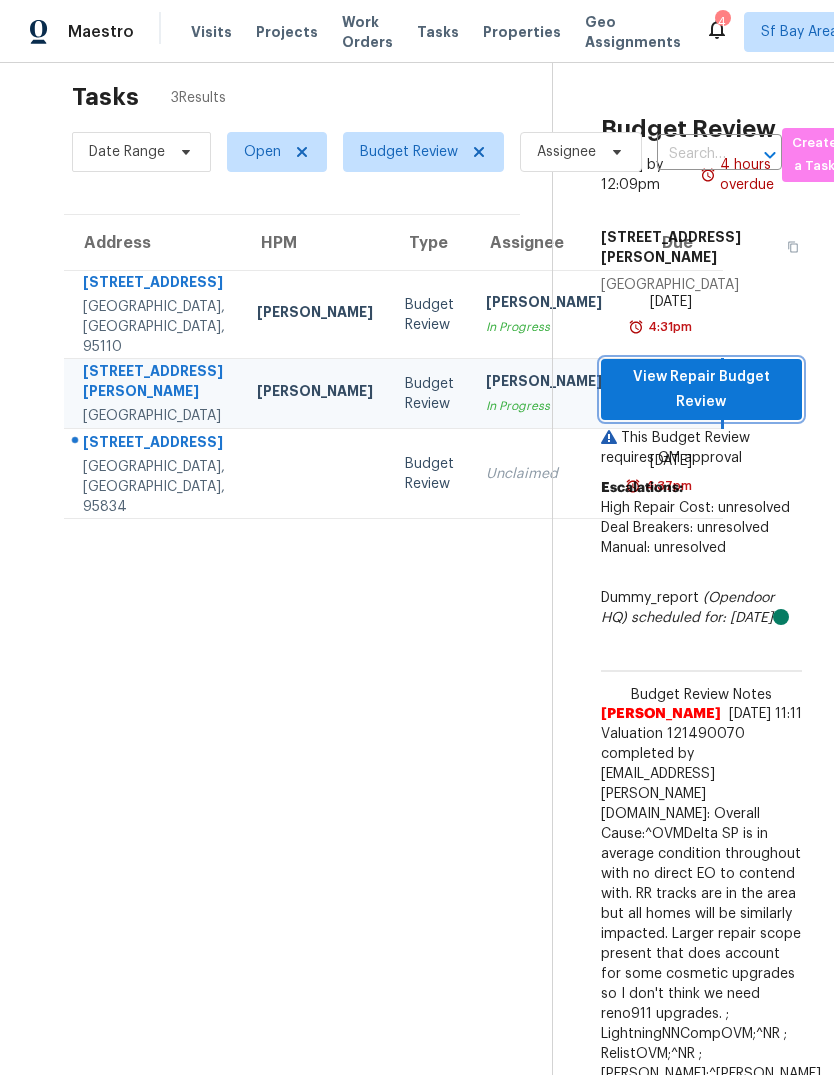 click on "View Repair Budget Review" at bounding box center [701, 389] 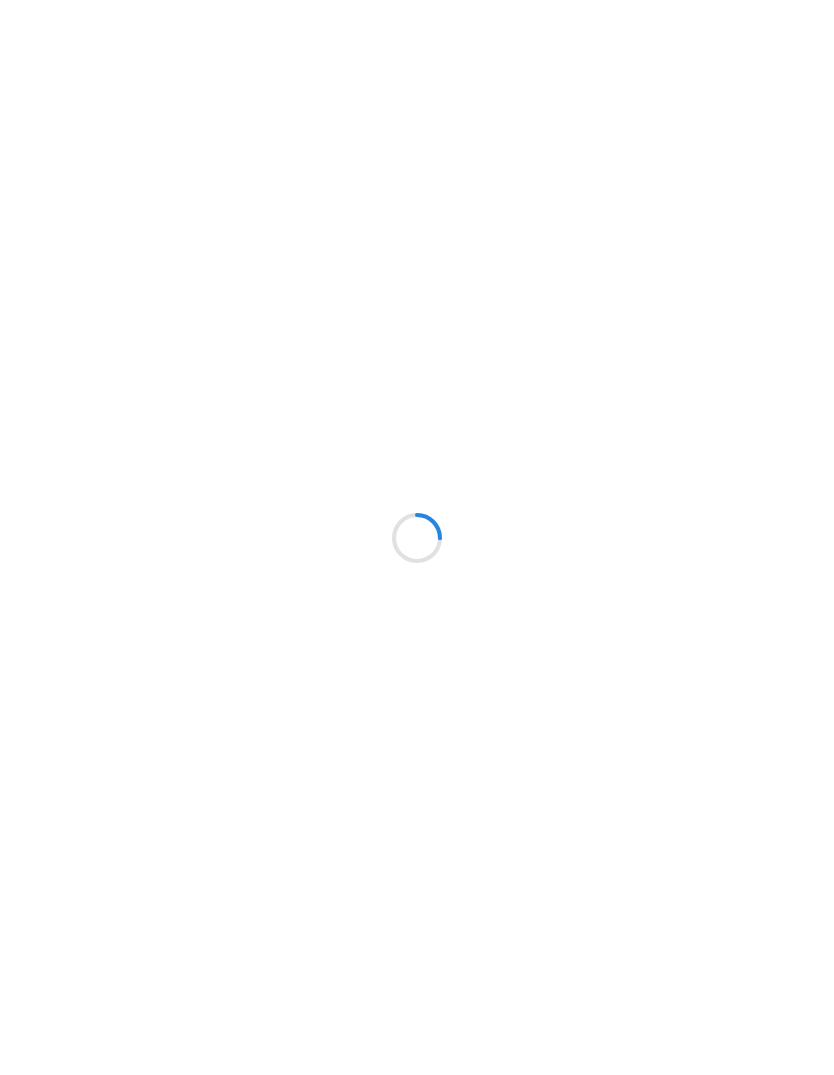 scroll, scrollTop: 0, scrollLeft: 0, axis: both 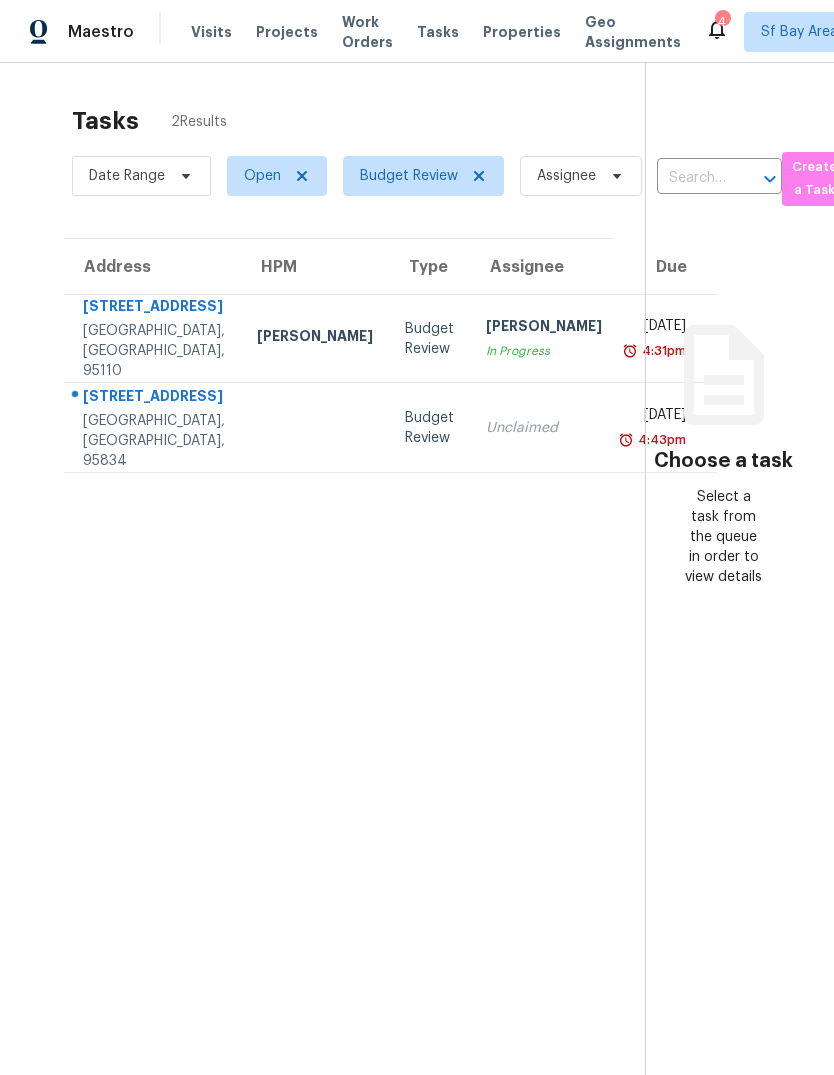 click on "[STREET_ADDRESS]" at bounding box center (154, 308) 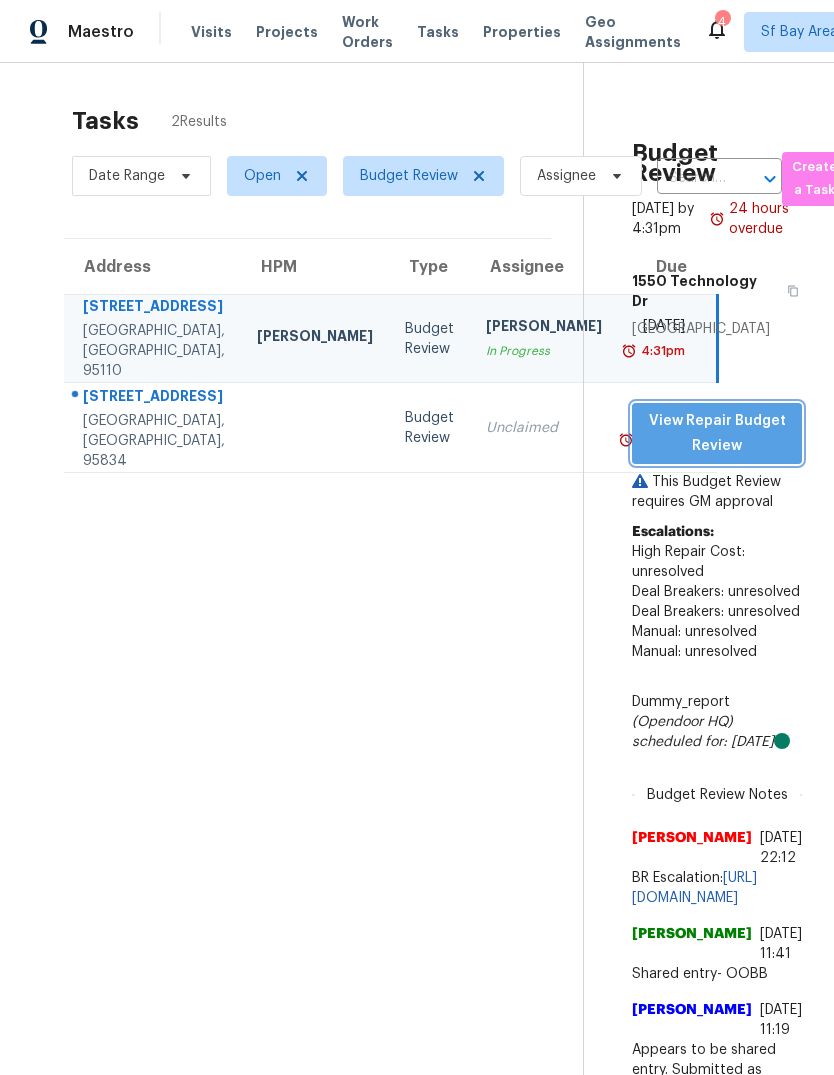 click on "View Repair Budget Review" at bounding box center [717, 433] 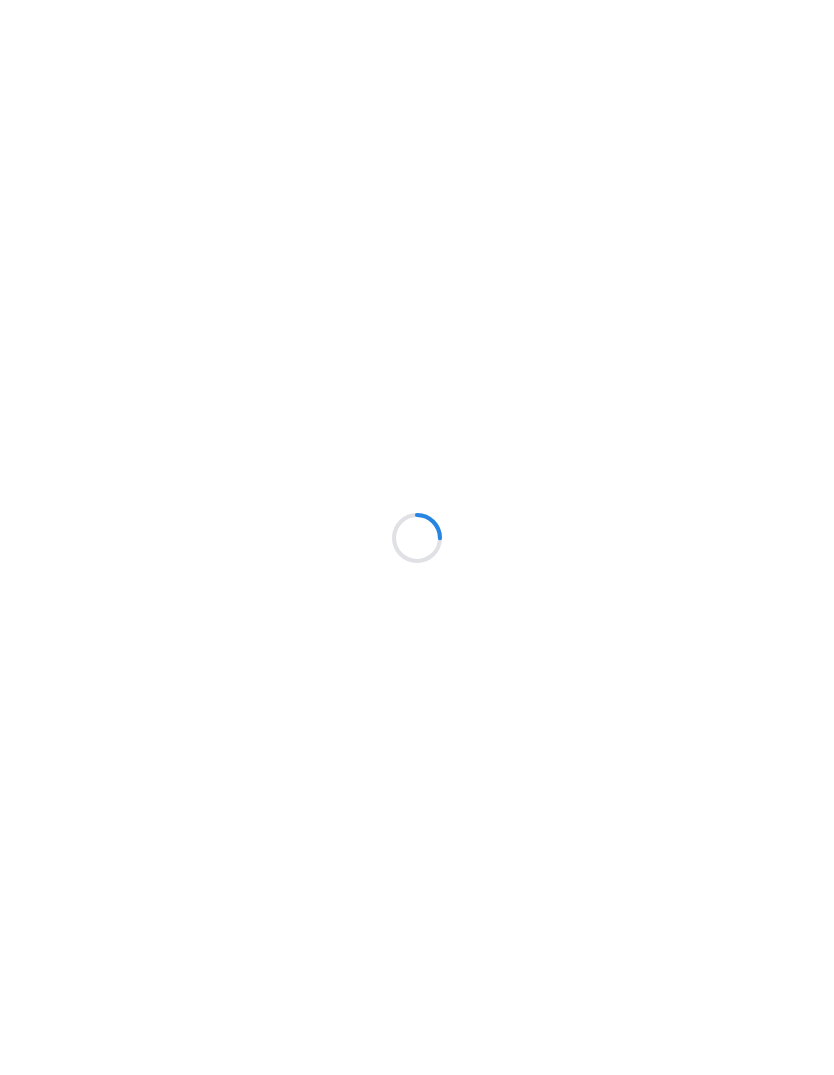 scroll, scrollTop: 0, scrollLeft: 0, axis: both 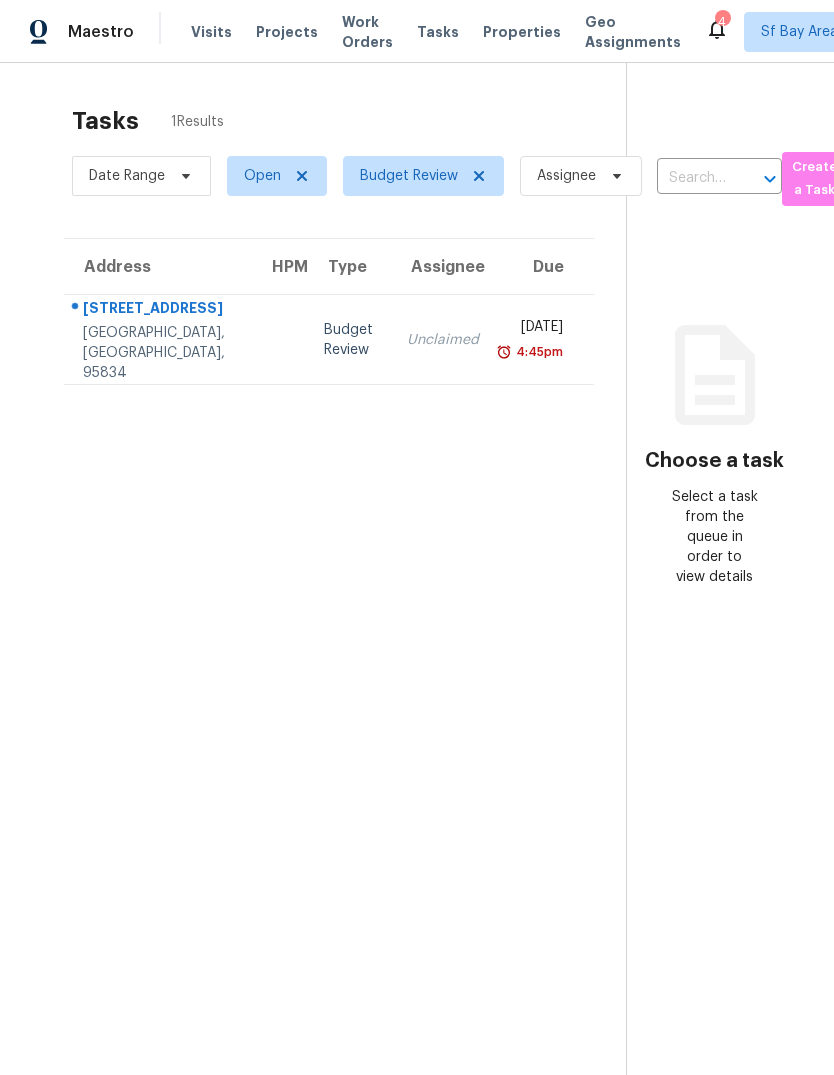 click at bounding box center (280, 340) 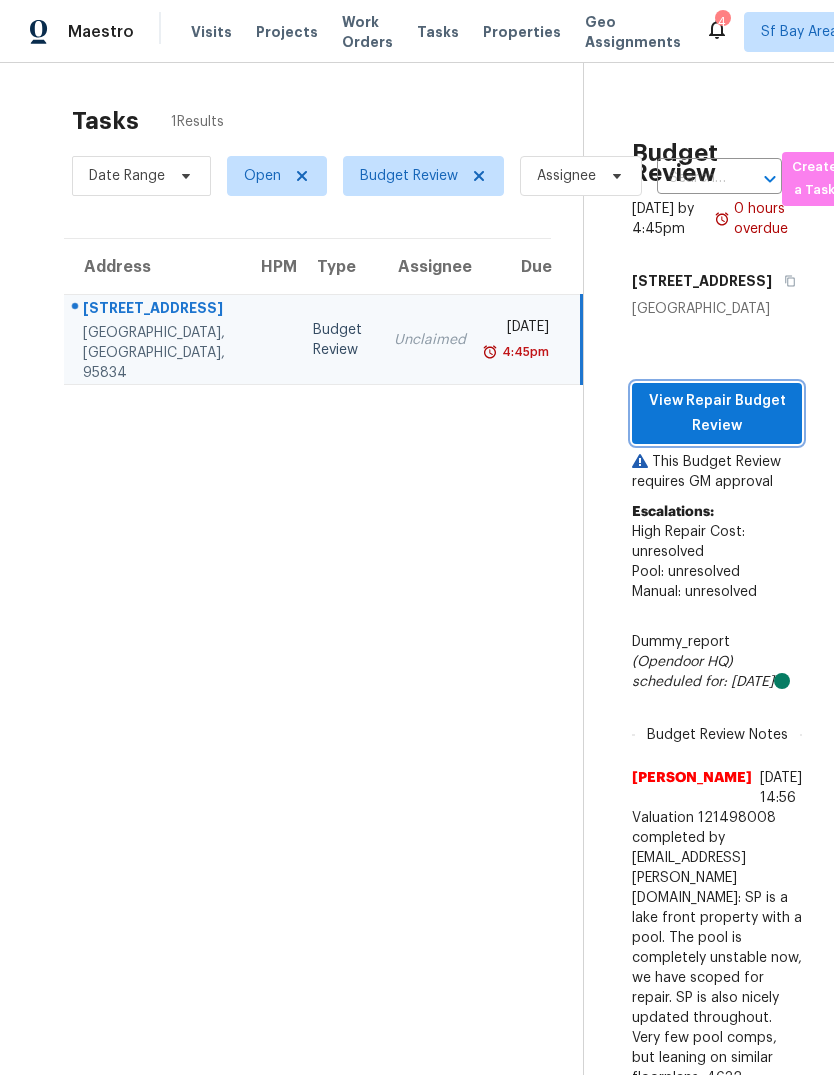 click on "View Repair Budget Review" at bounding box center (717, 413) 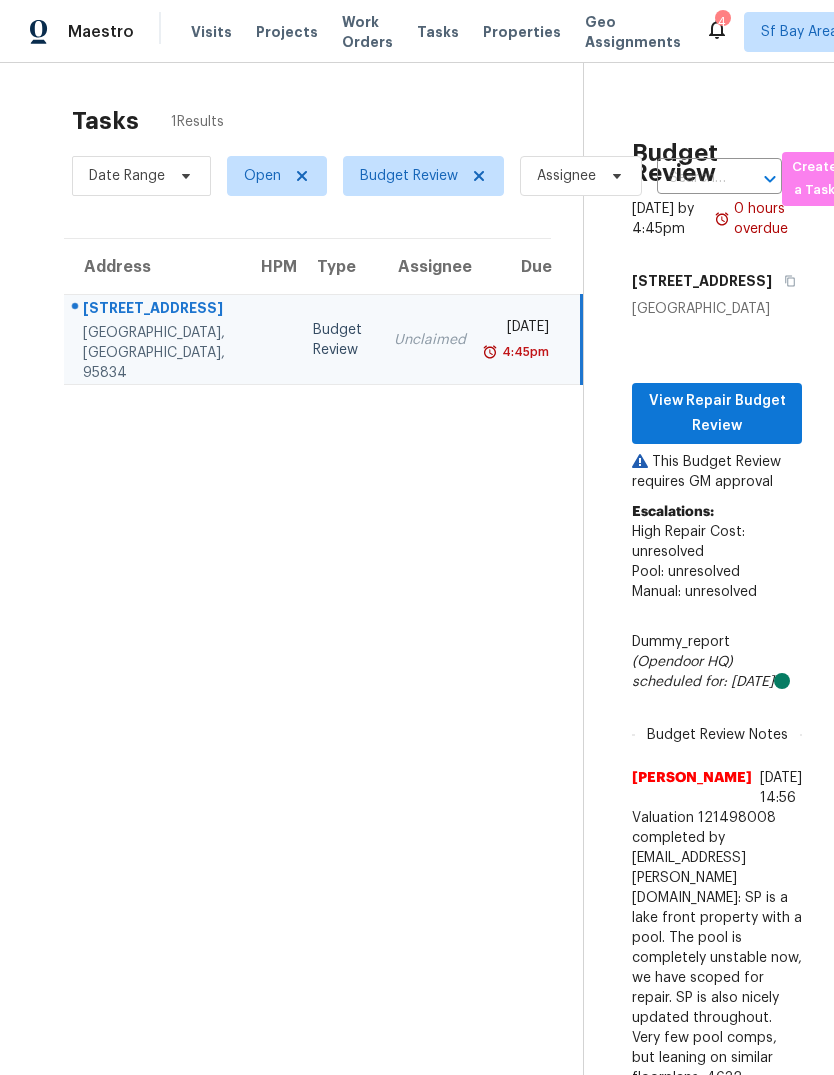 click on "Visits" at bounding box center (211, 32) 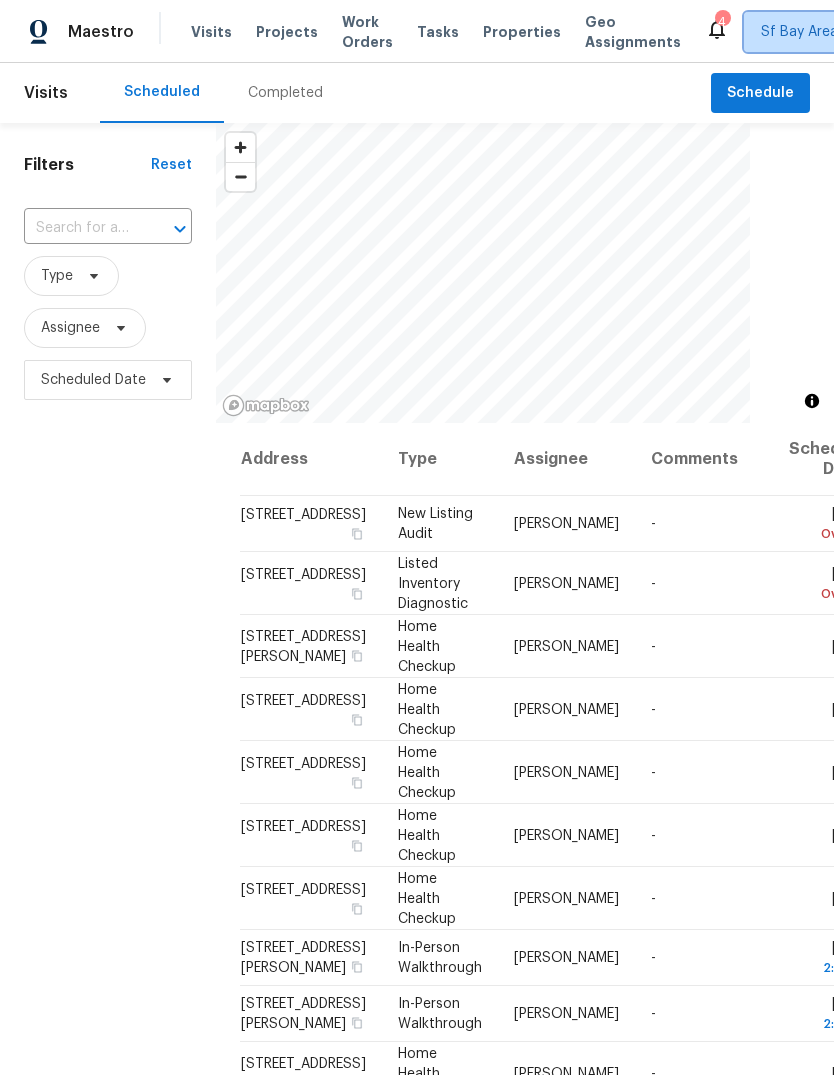 click on "Sf Bay Area + 2" at bounding box center [812, 32] 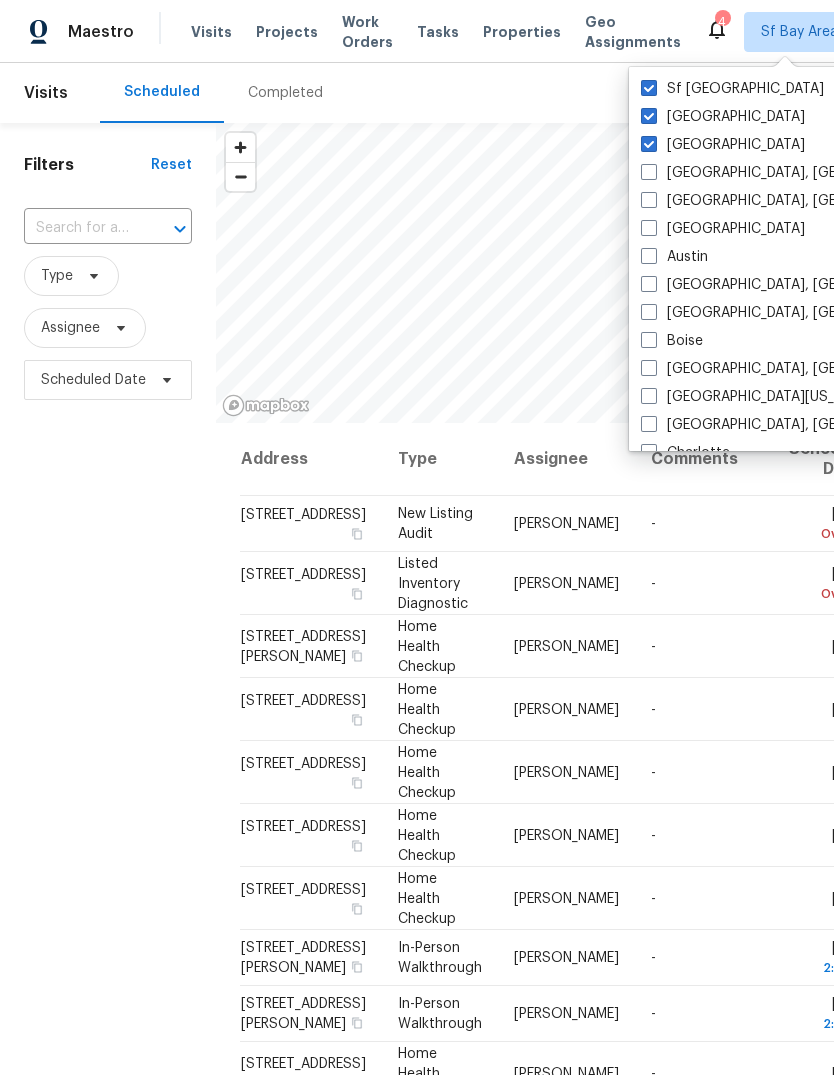 click at bounding box center [649, 144] 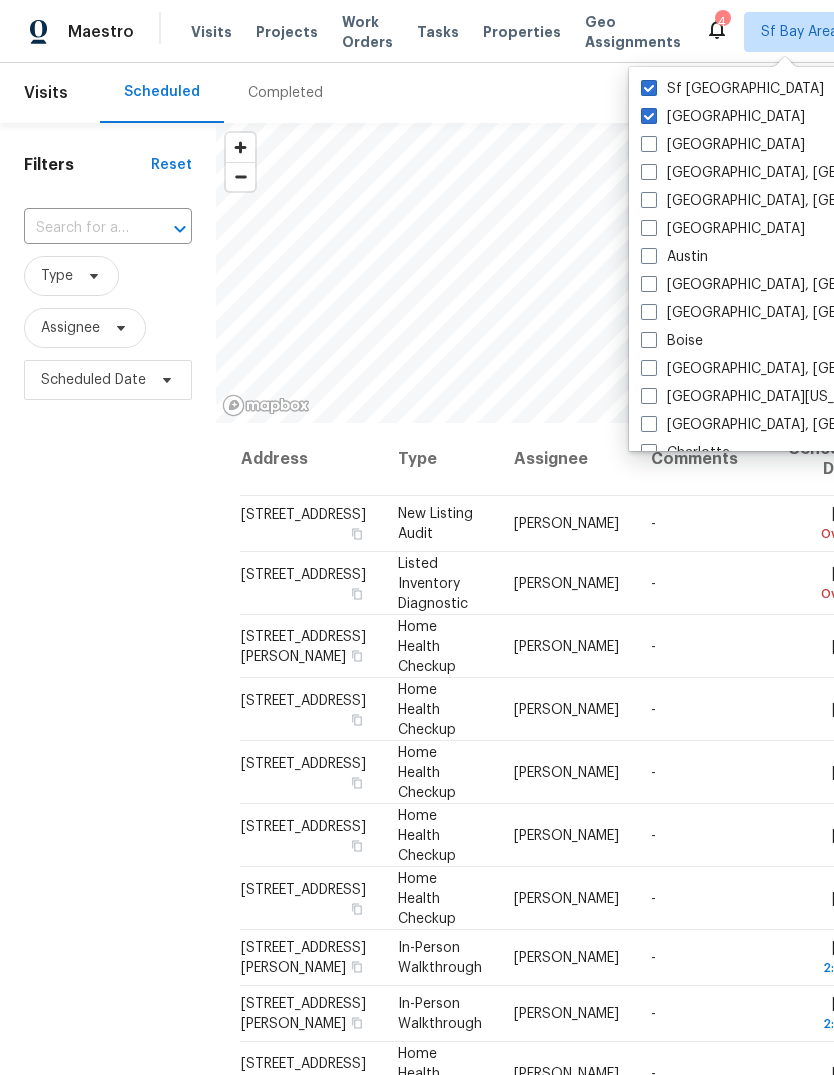checkbox on "false" 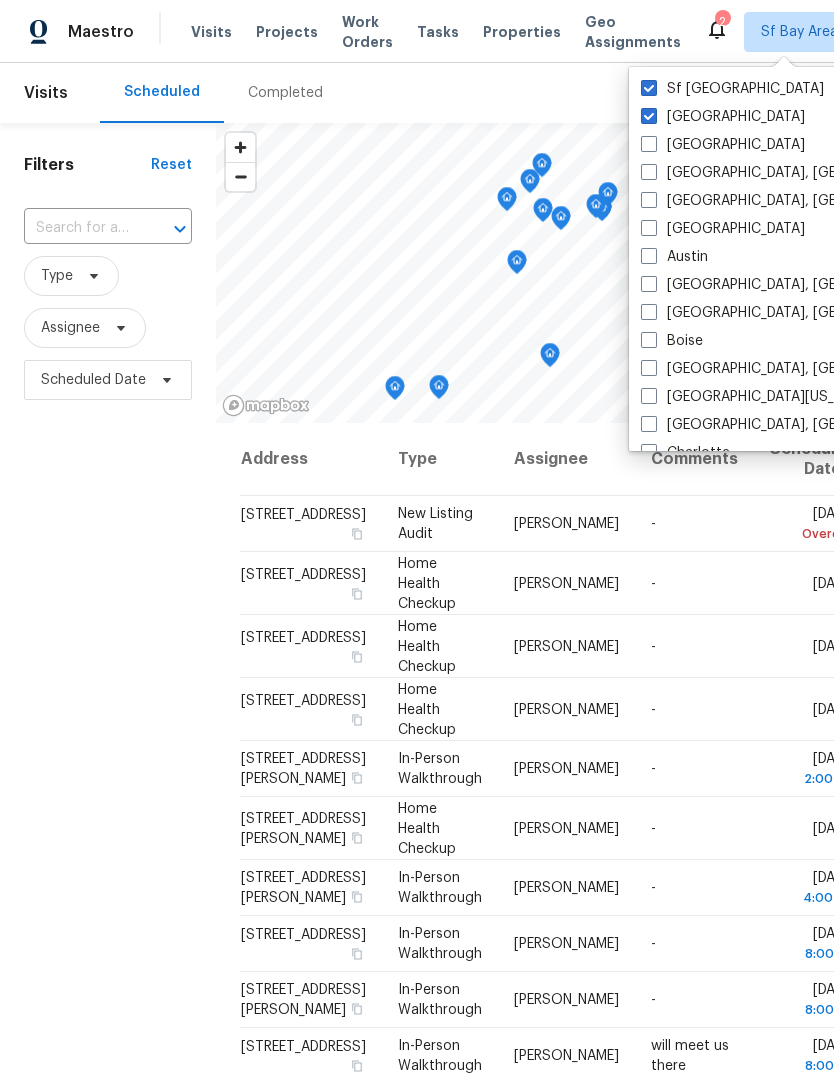 click at bounding box center [649, 116] 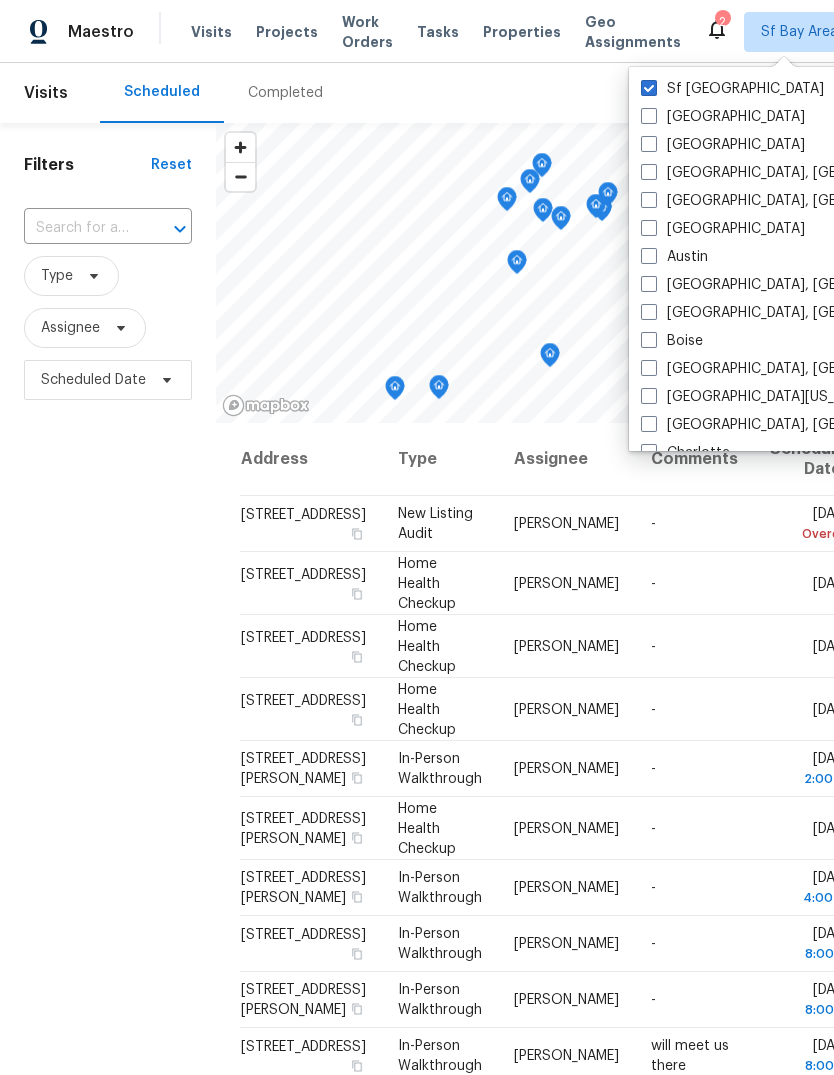 checkbox on "false" 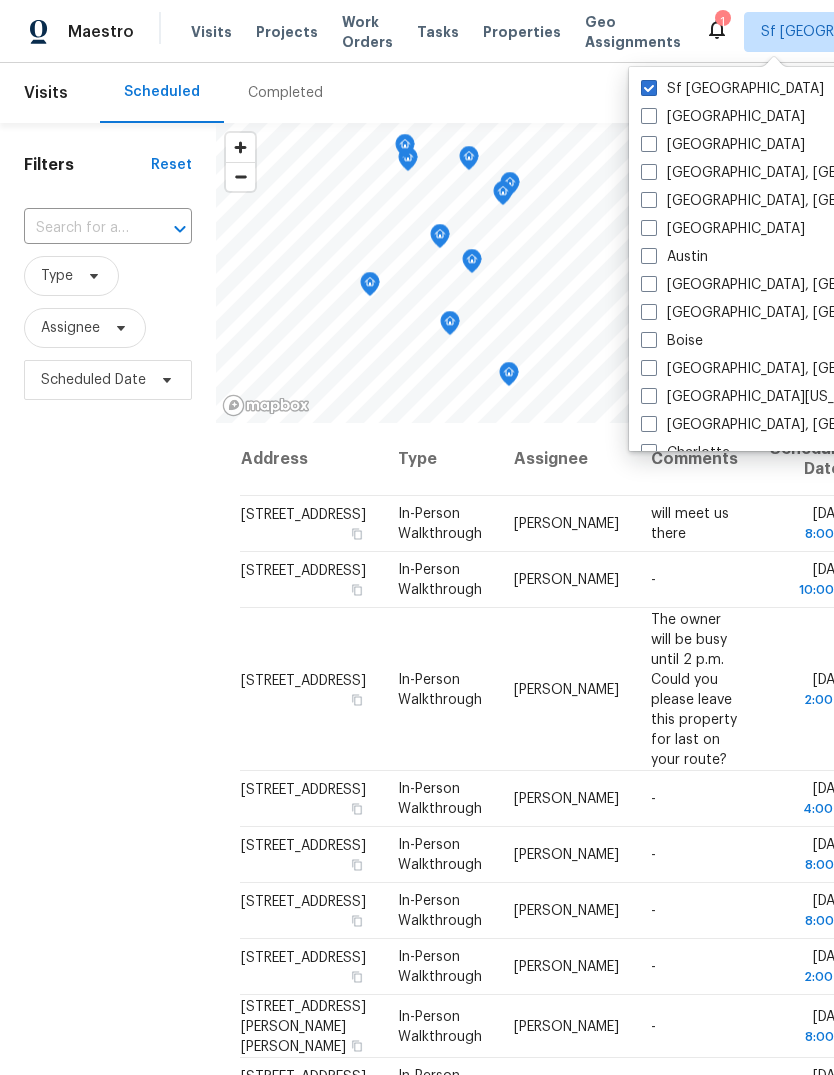 click on "Filters Reset ​ Type Assignee Scheduled Date" at bounding box center (108, 703) 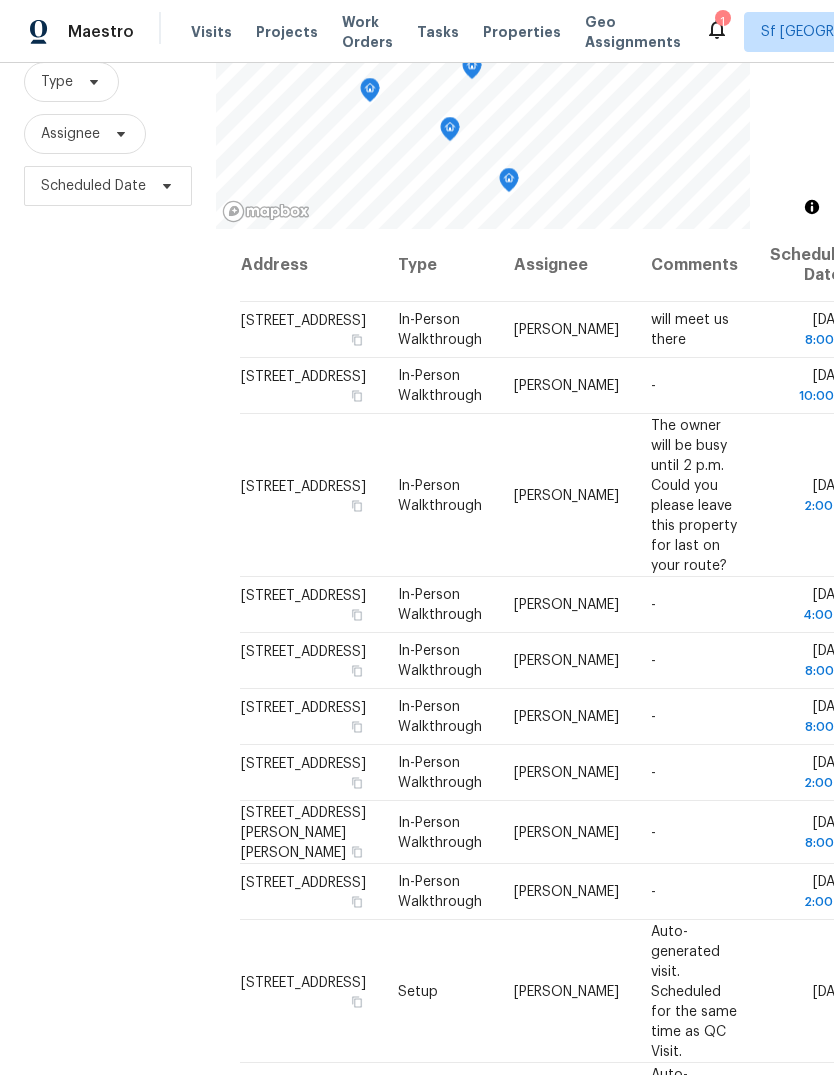 scroll, scrollTop: 193, scrollLeft: 0, axis: vertical 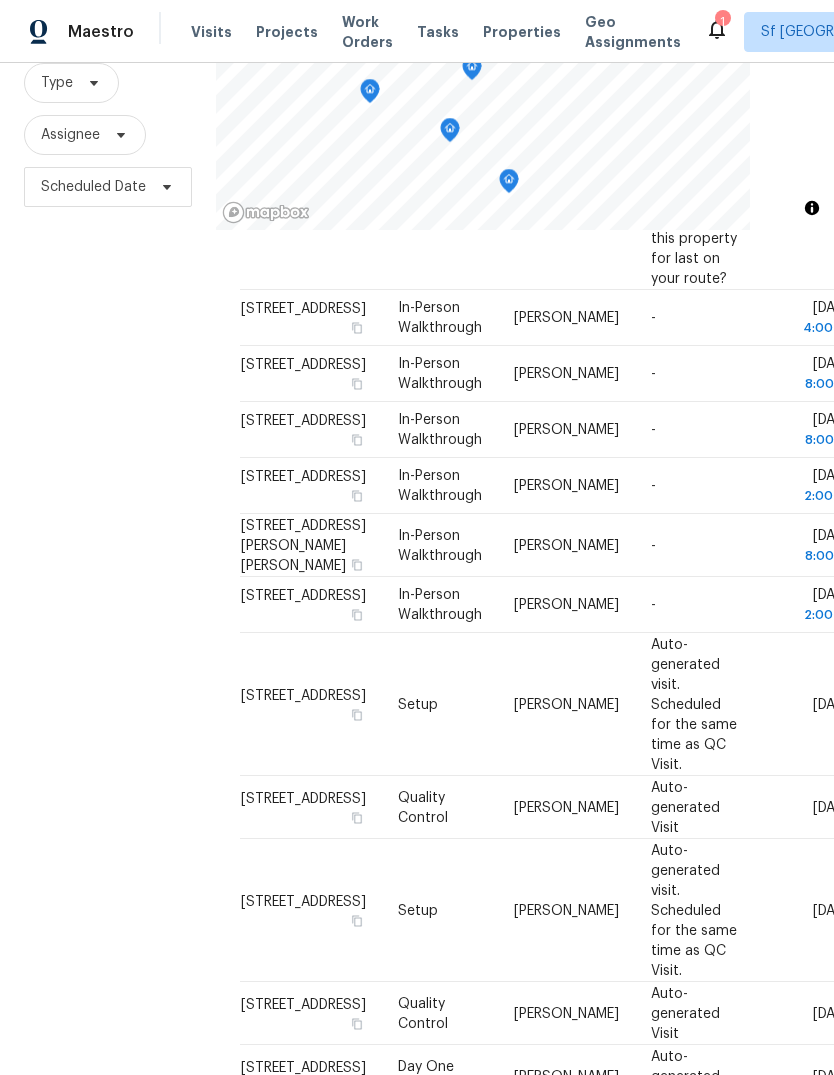 click on "Filters Reset ​ Type Assignee Scheduled Date" at bounding box center [108, 510] 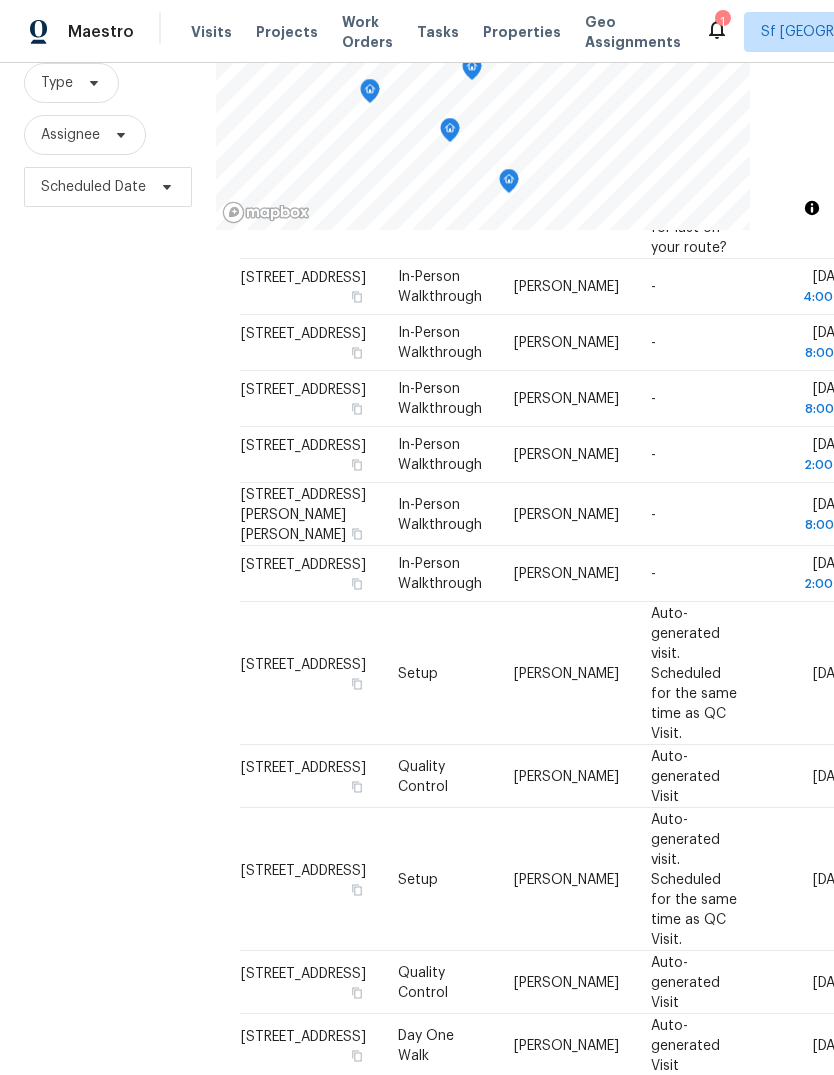 scroll, scrollTop: 336, scrollLeft: 0, axis: vertical 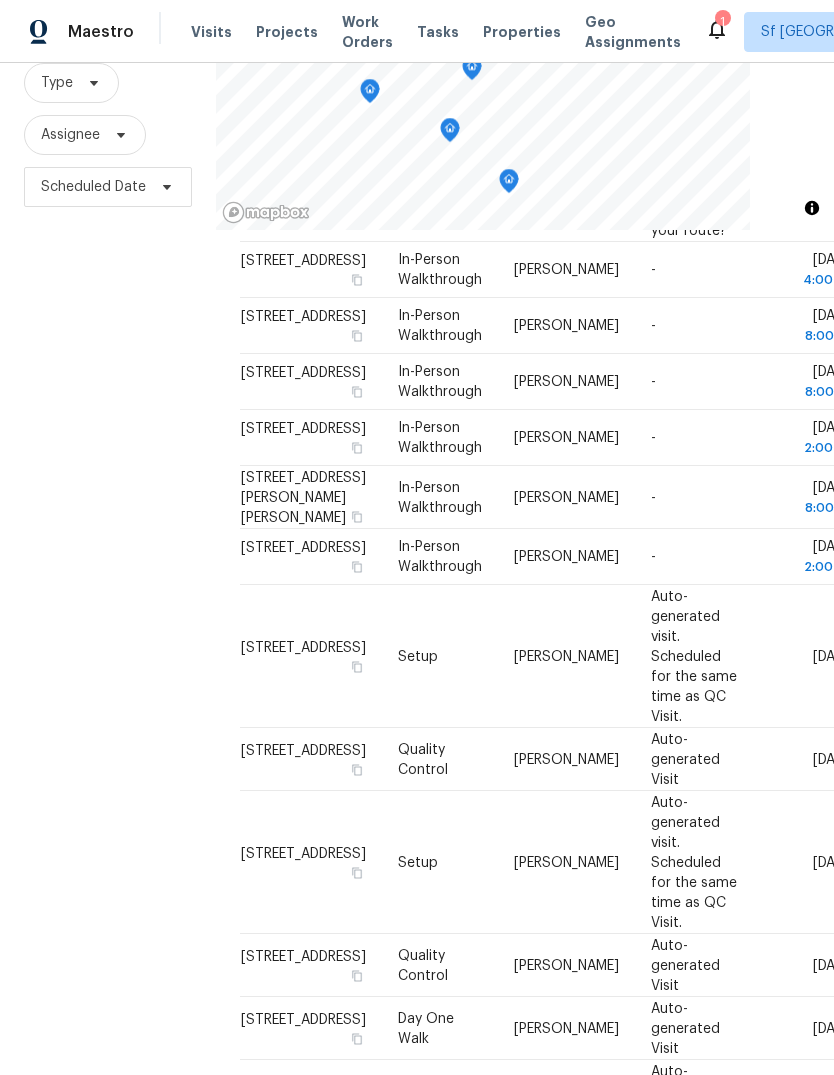 click on "Filters Reset ​ Type Assignee Scheduled Date" at bounding box center (108, 510) 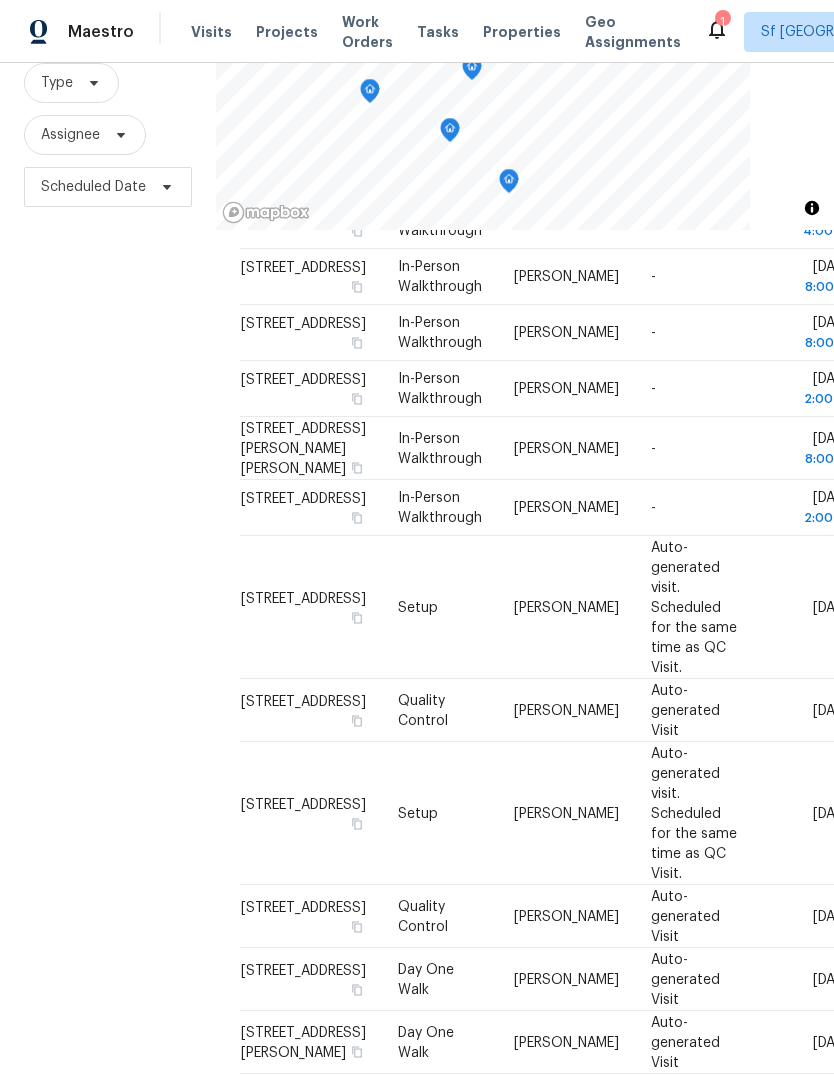 scroll, scrollTop: 622, scrollLeft: 0, axis: vertical 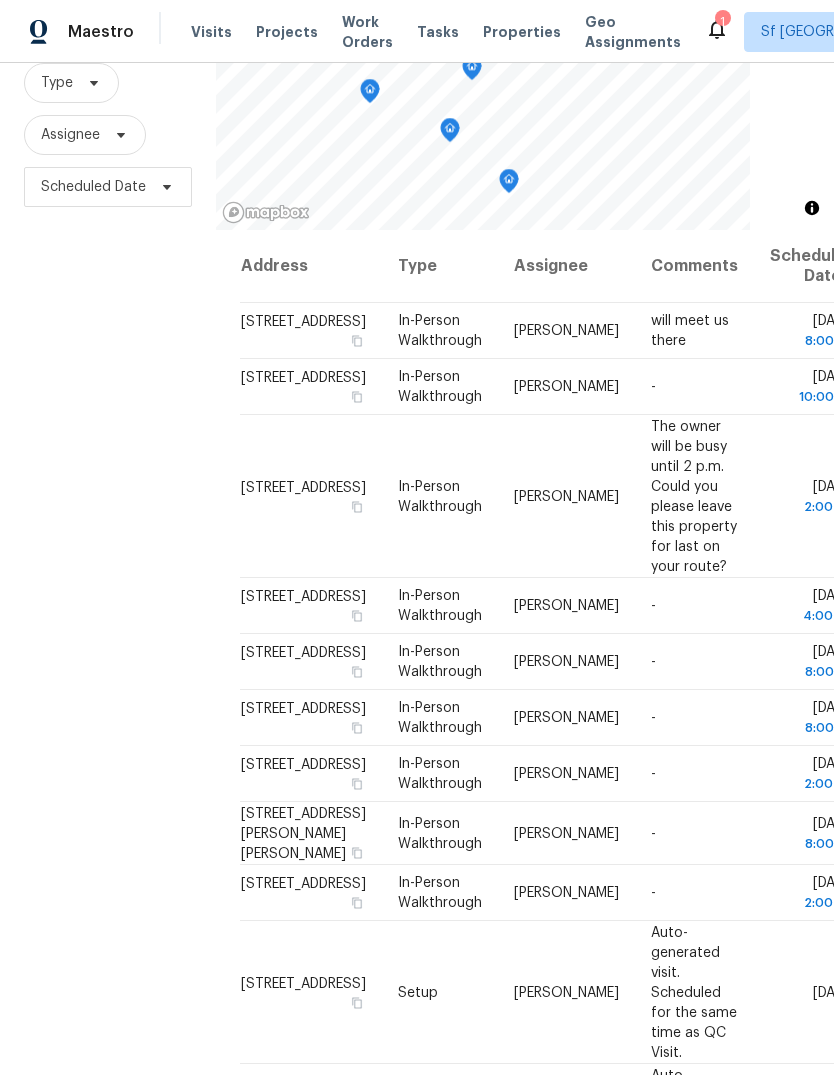 click on "Filters Reset ​ Type Assignee Scheduled Date" at bounding box center (108, 510) 